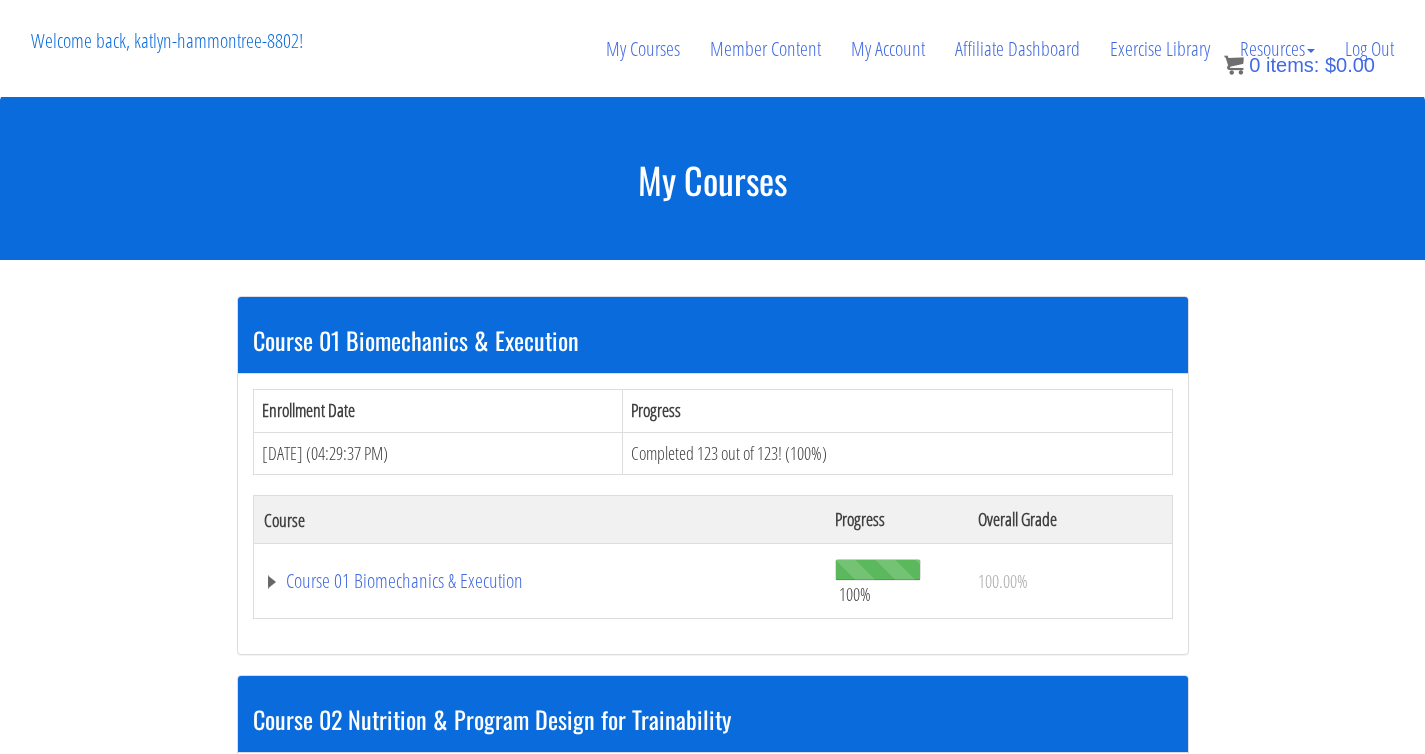 scroll, scrollTop: 1155, scrollLeft: 0, axis: vertical 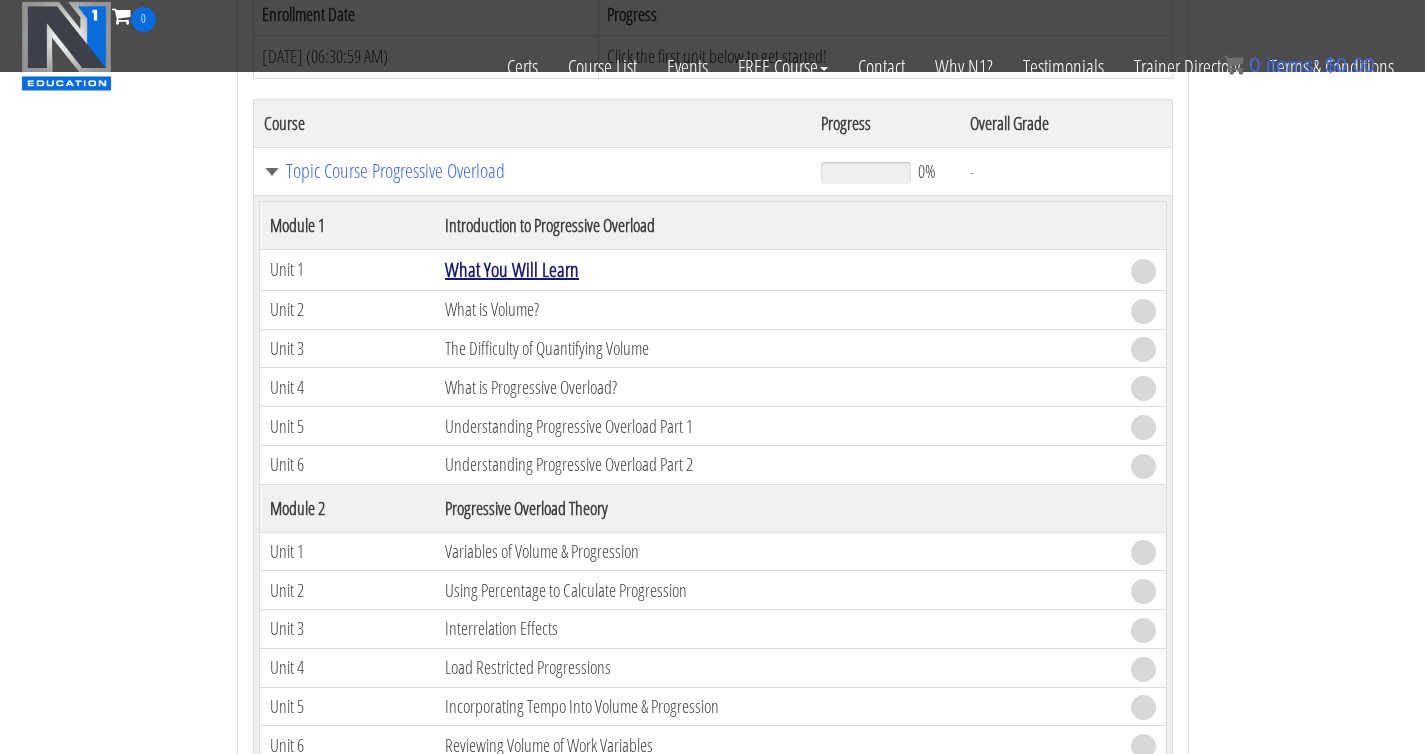 click on "What You Will Learn" at bounding box center (512, 269) 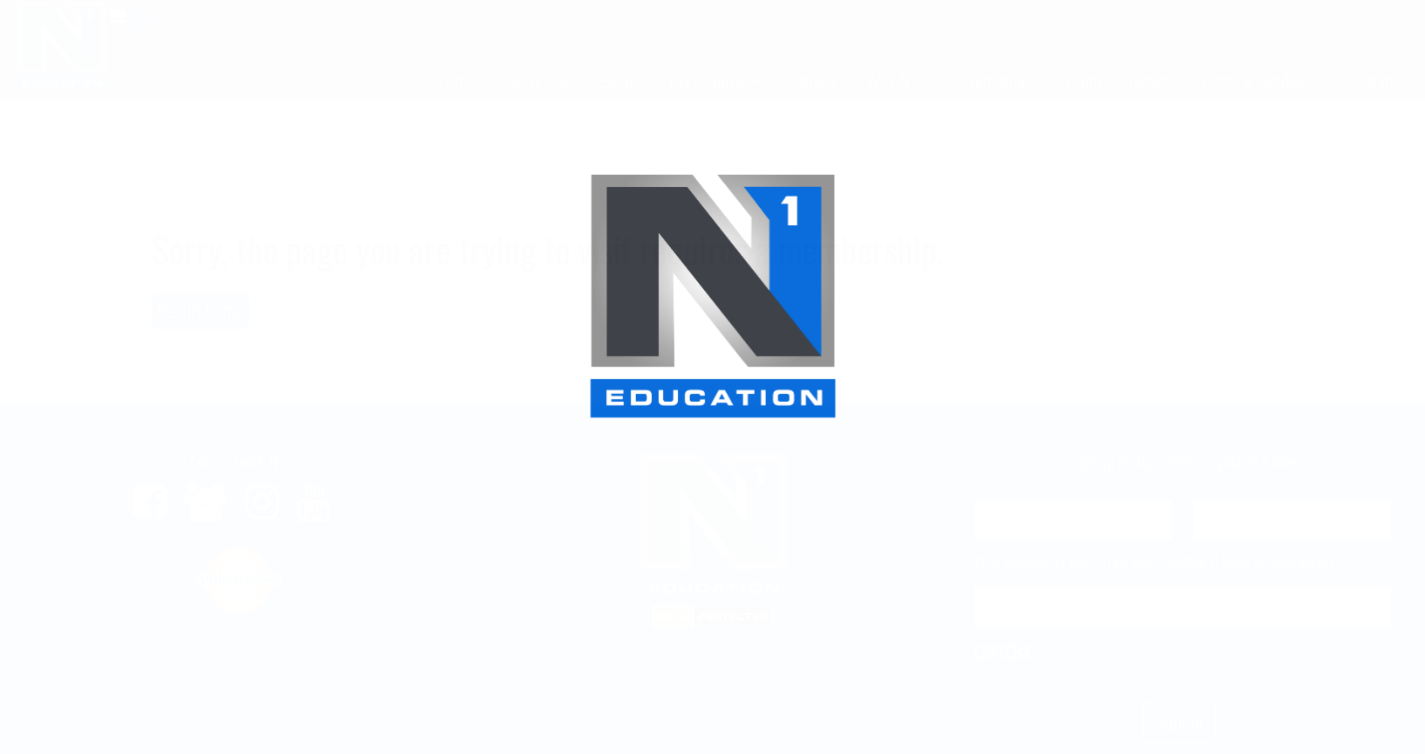 scroll, scrollTop: 0, scrollLeft: 0, axis: both 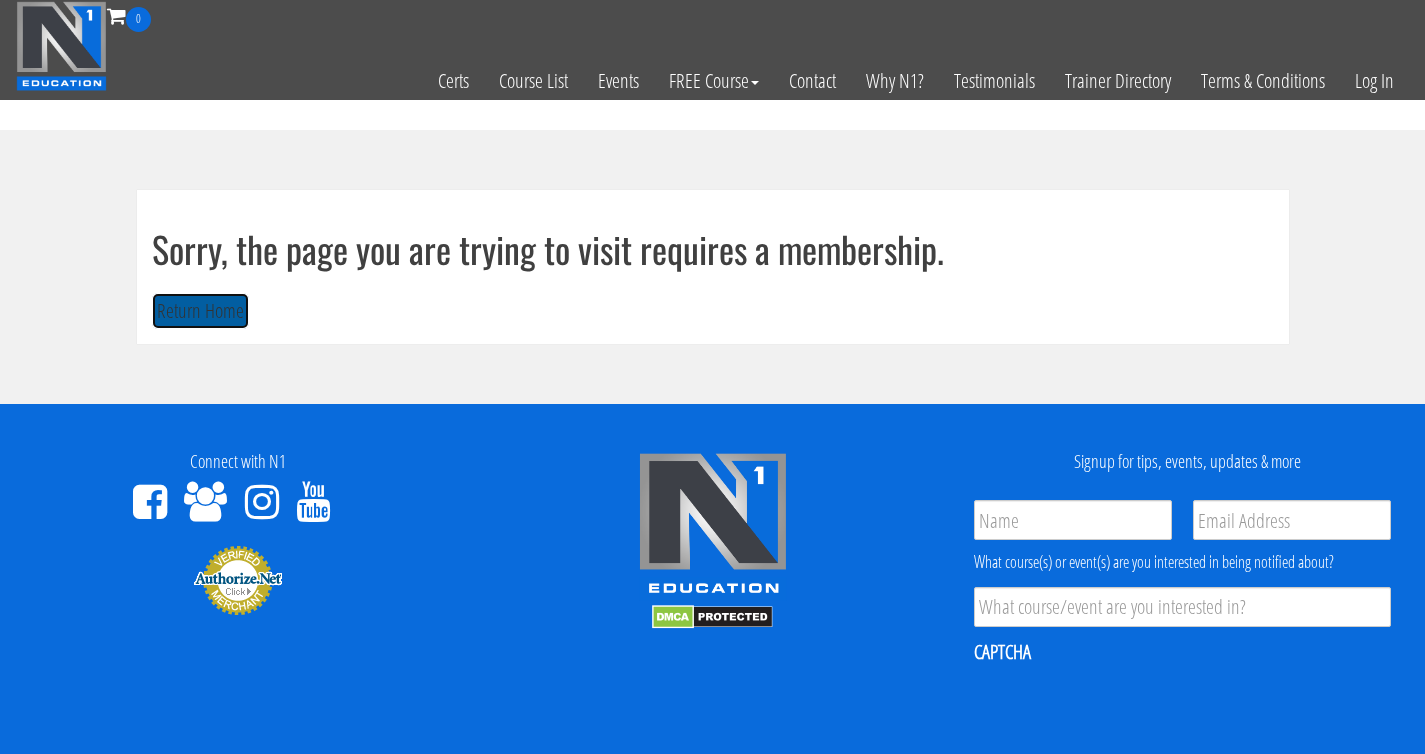 click on "Return Home" at bounding box center (200, 311) 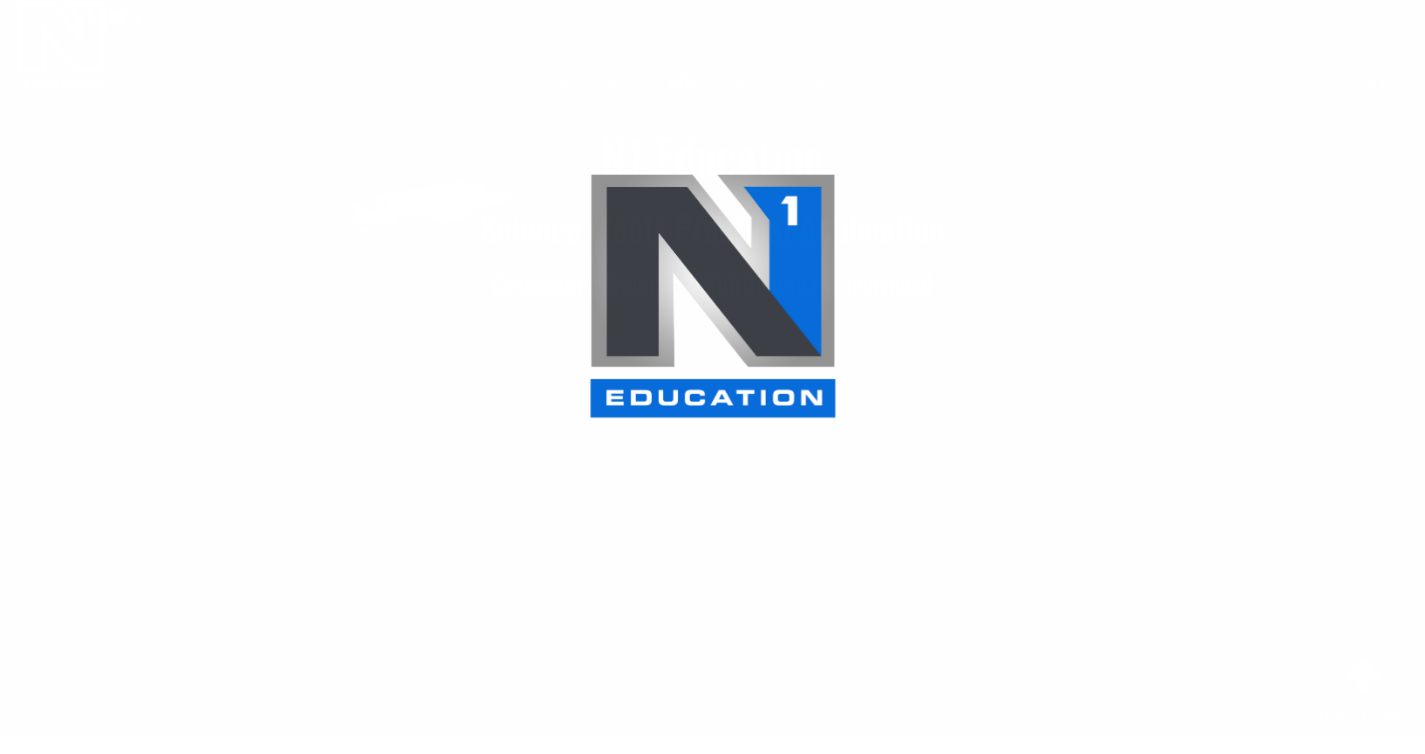 scroll, scrollTop: 0, scrollLeft: 0, axis: both 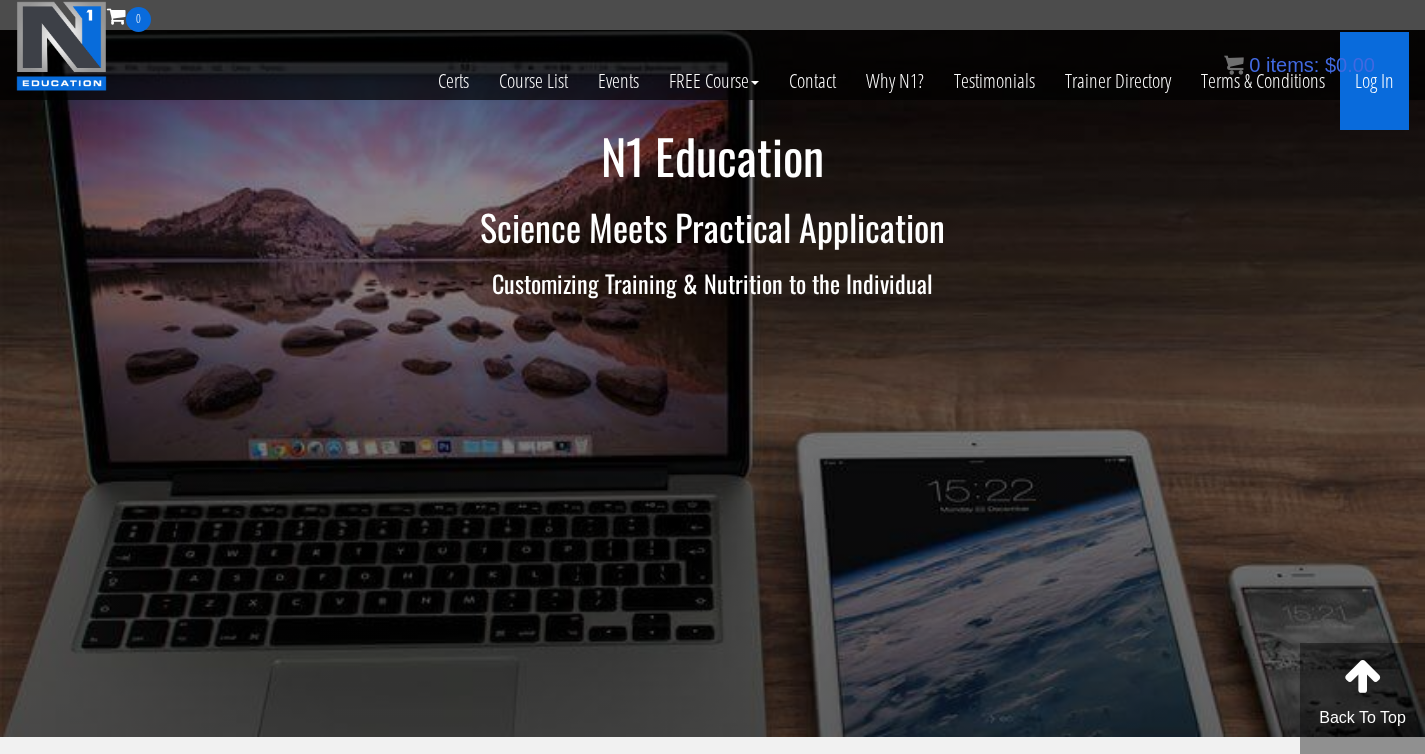 click on "Log In" at bounding box center [1374, 81] 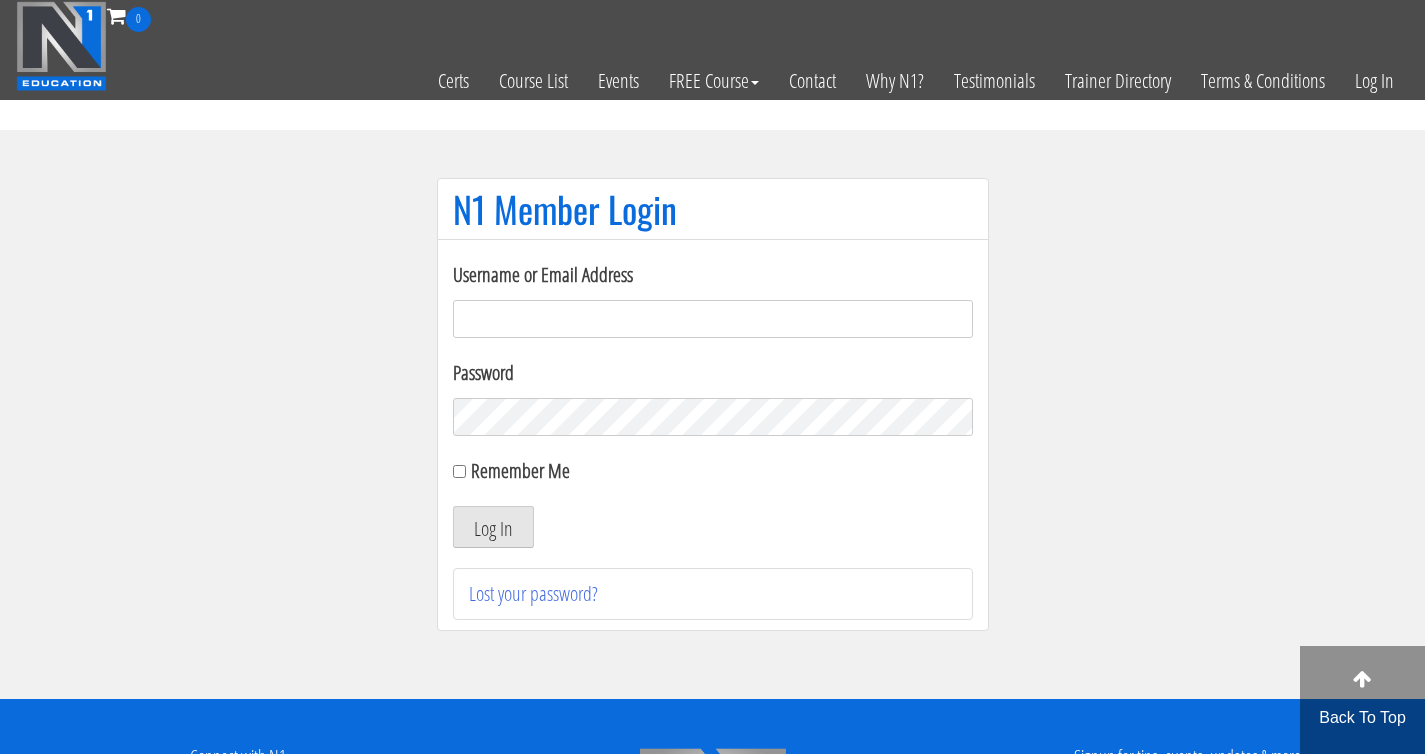 scroll, scrollTop: 0, scrollLeft: 0, axis: both 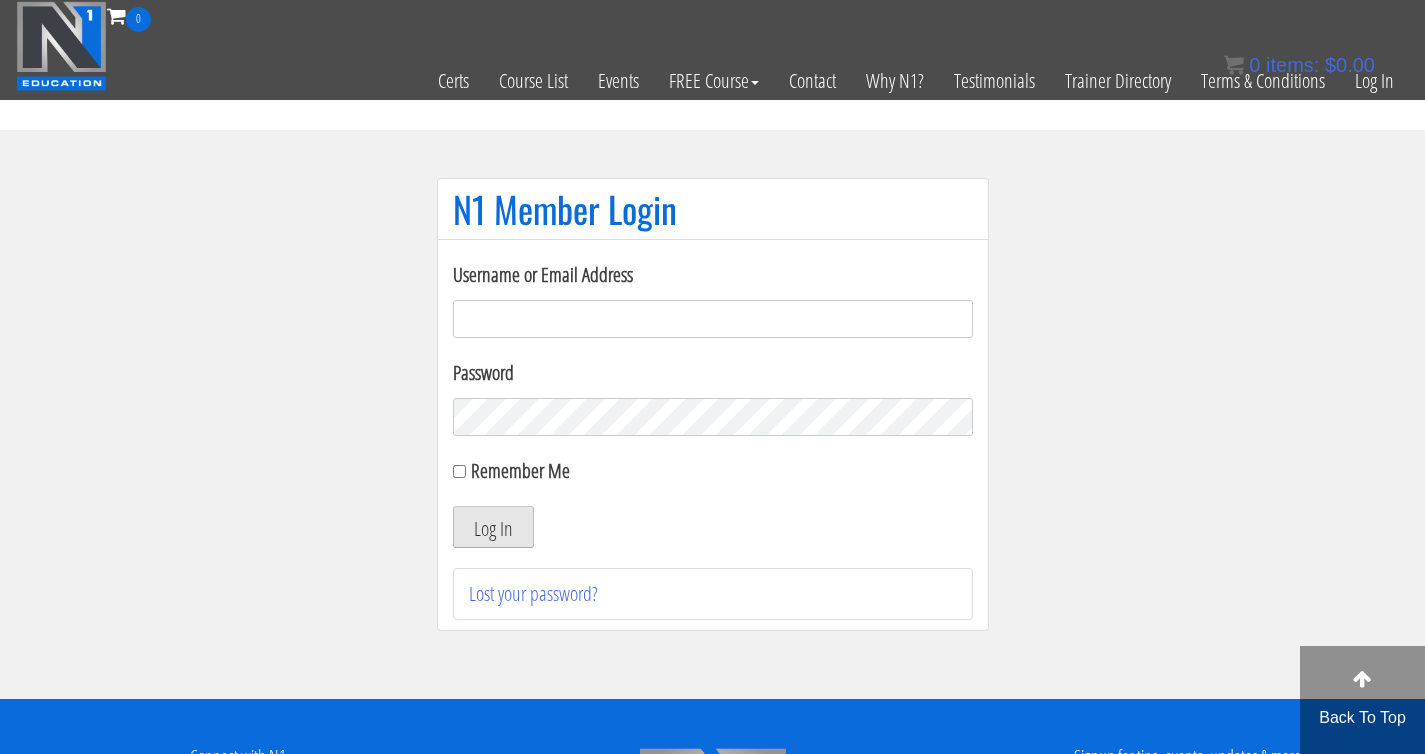 type on "teacherofhabit23@gmail.com" 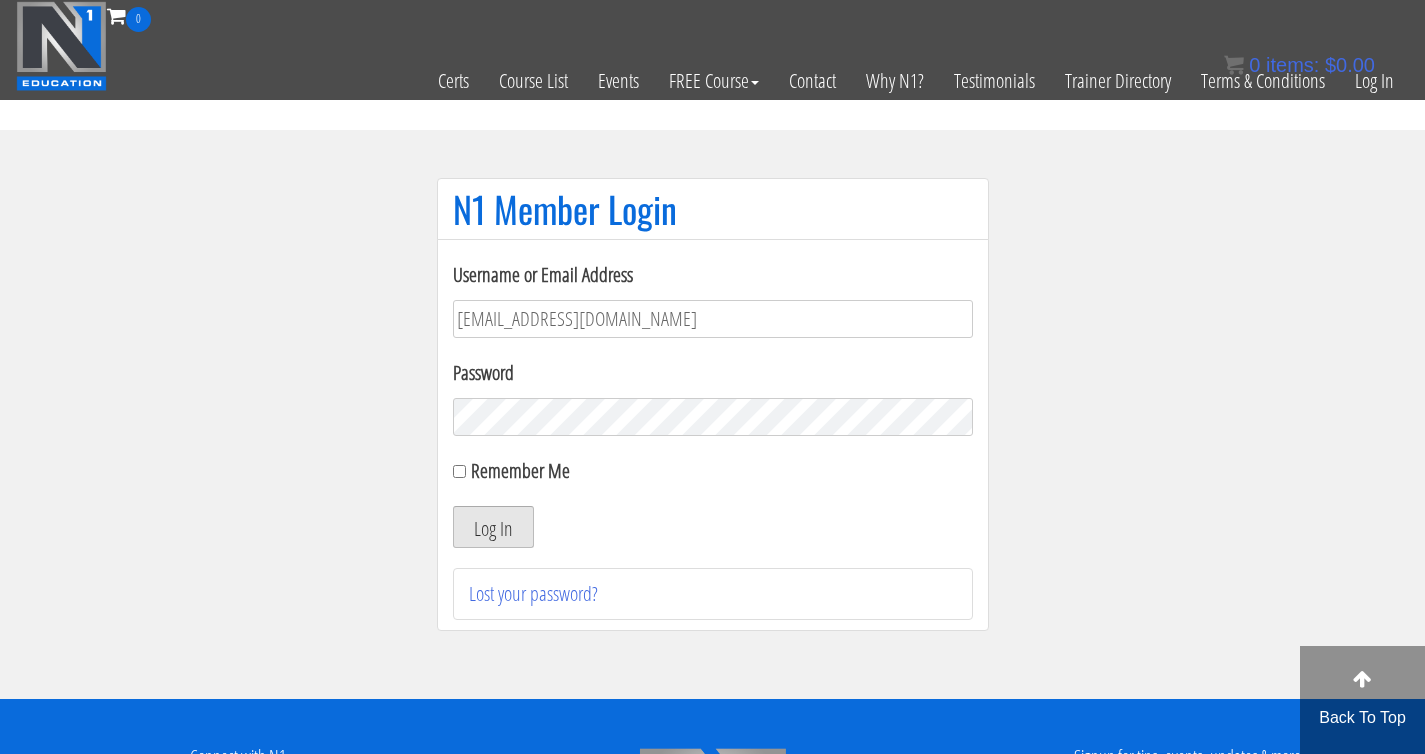 click on "Log In" at bounding box center [493, 527] 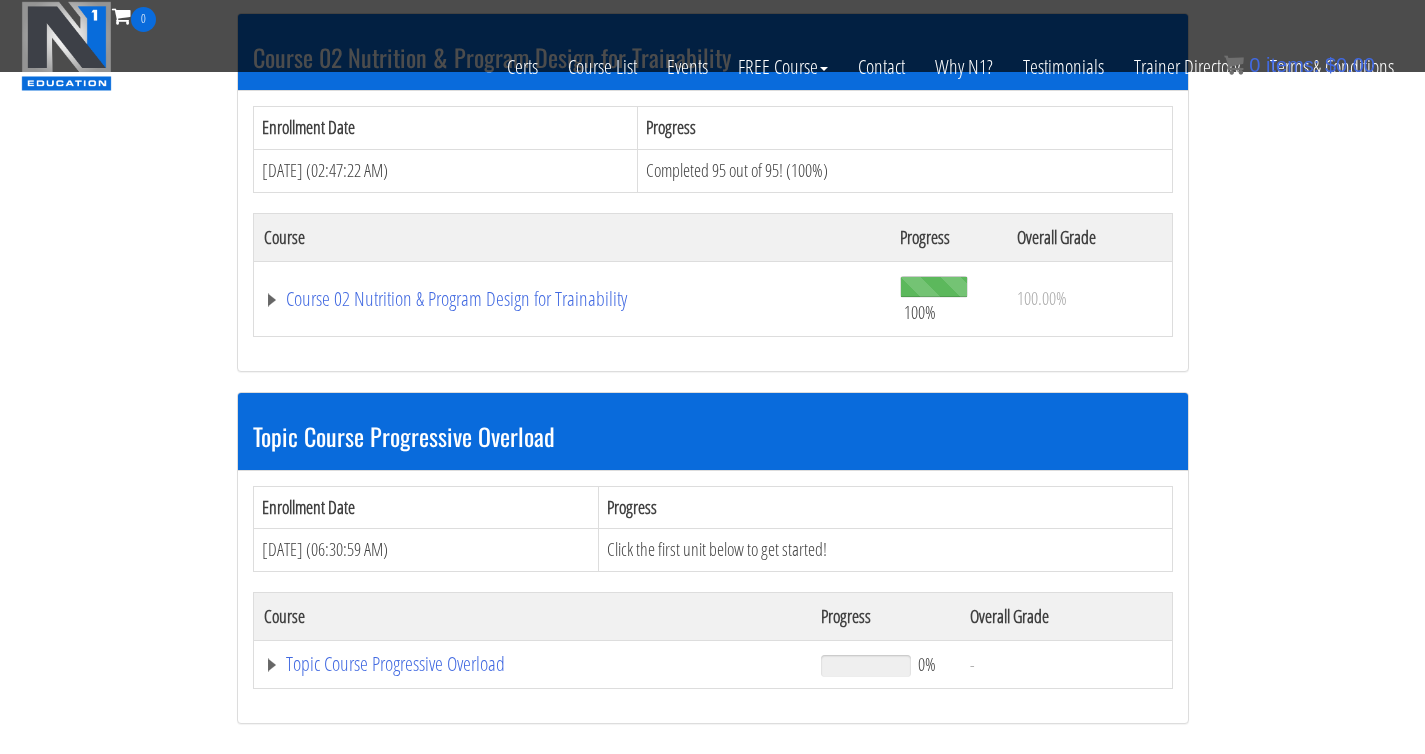 scroll, scrollTop: 663, scrollLeft: 0, axis: vertical 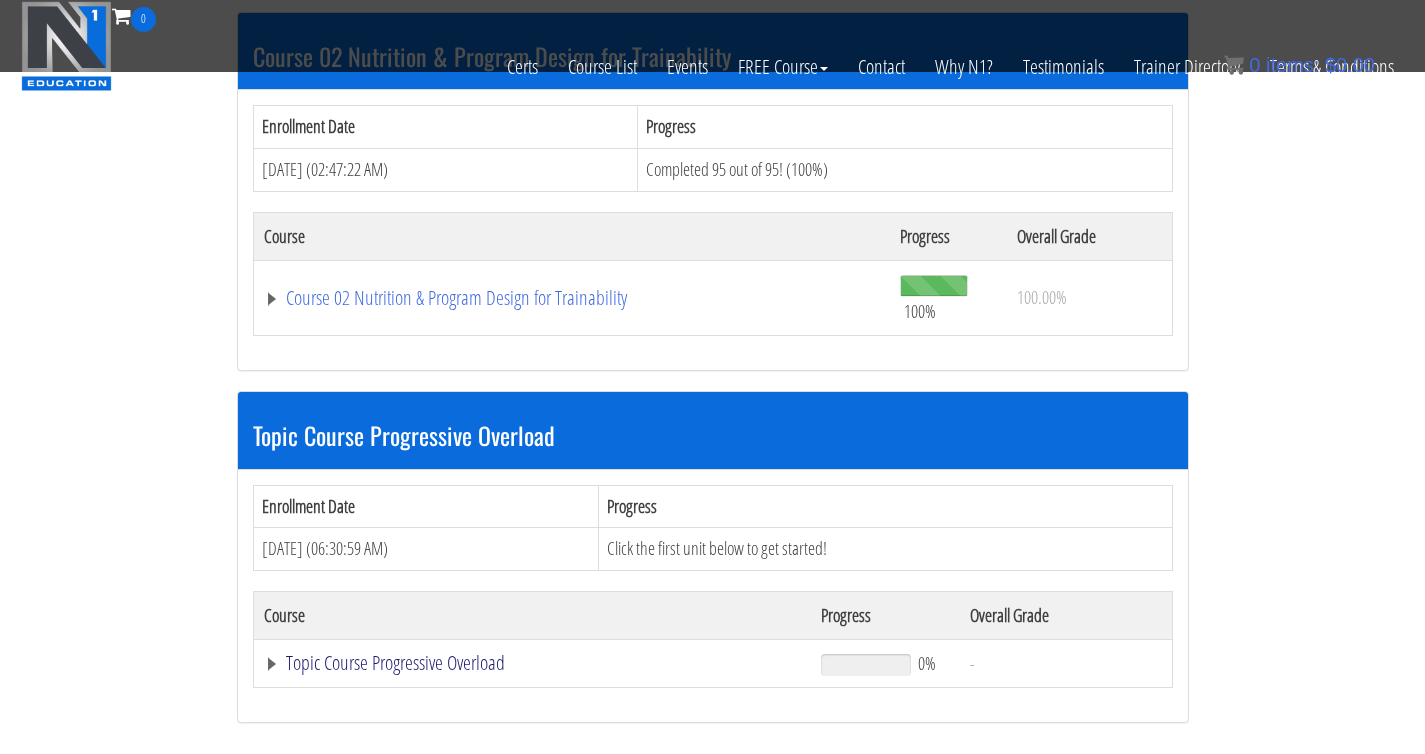 click on "Topic Course Progressive Overload" at bounding box center [540, -82] 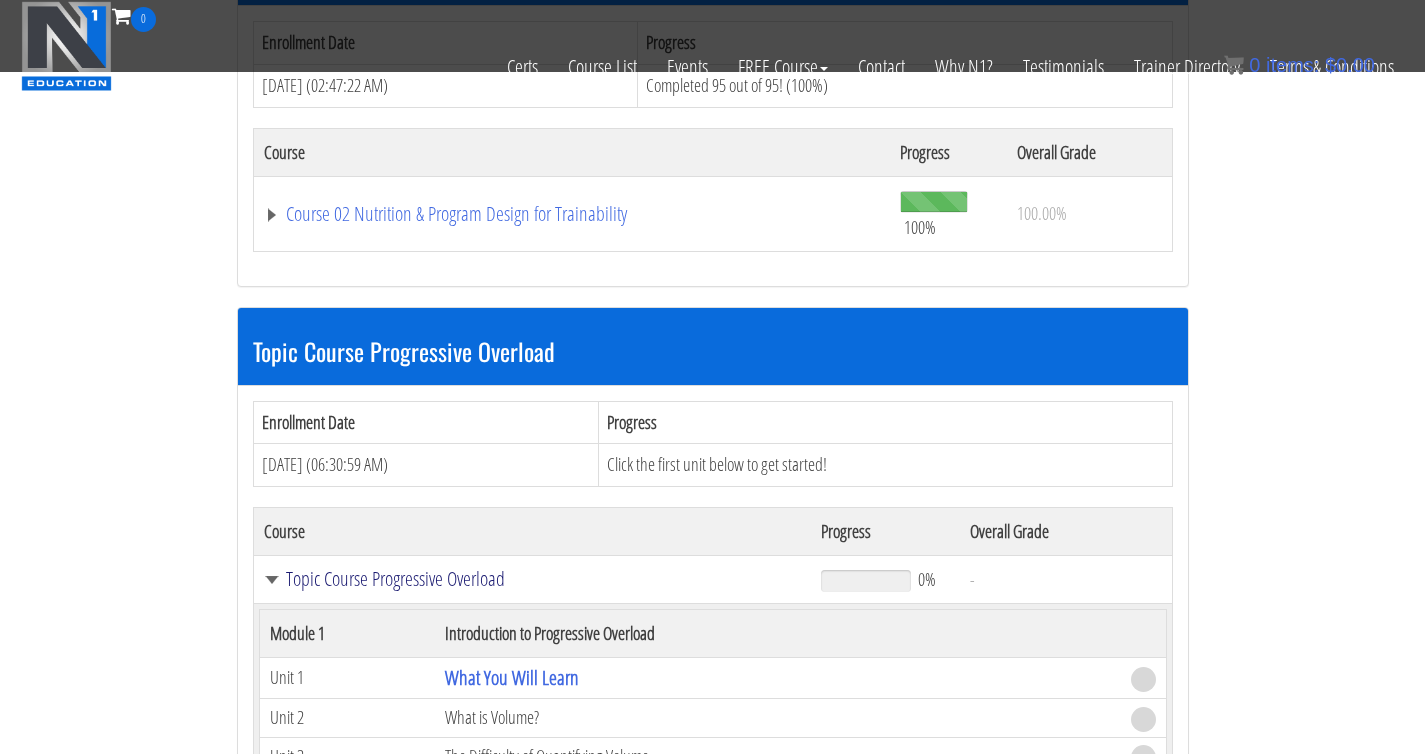 scroll, scrollTop: 749, scrollLeft: 0, axis: vertical 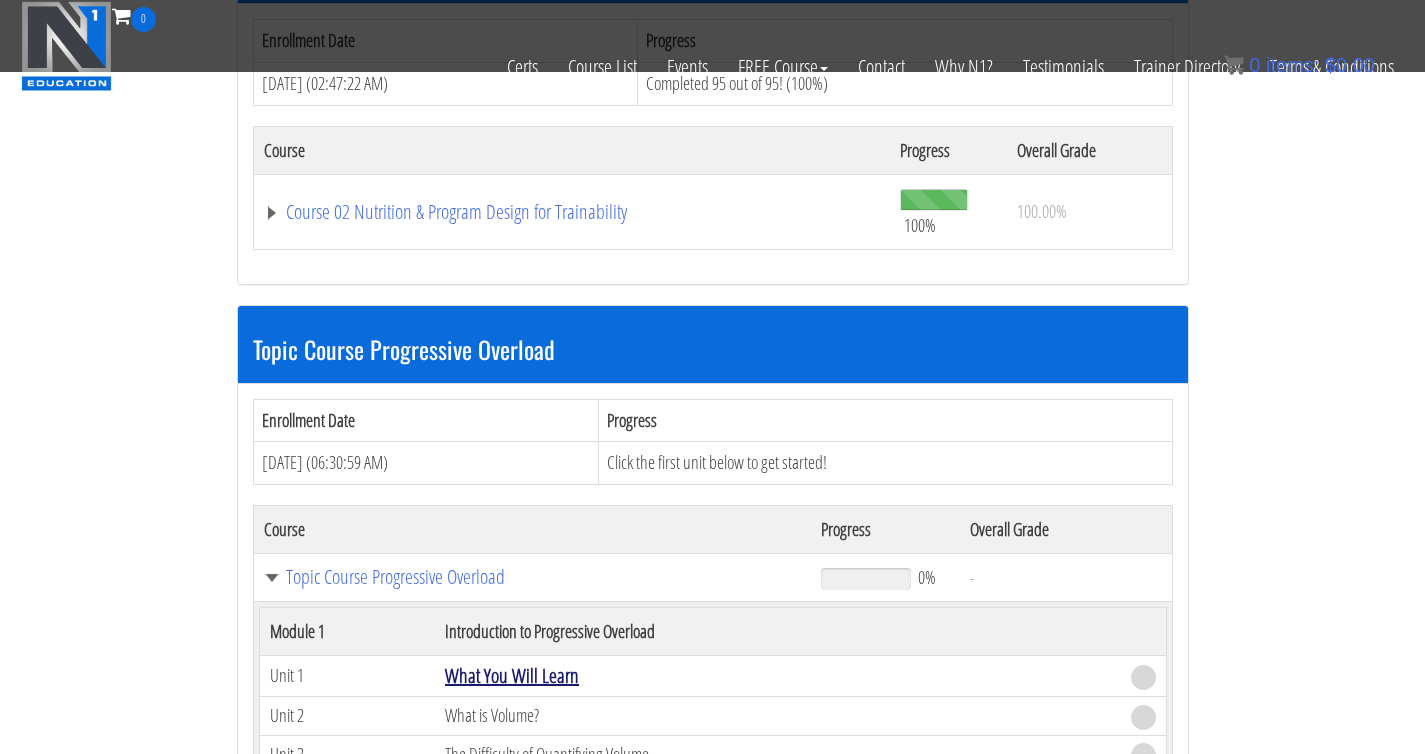 click on "What You Will Learn" at bounding box center [512, 675] 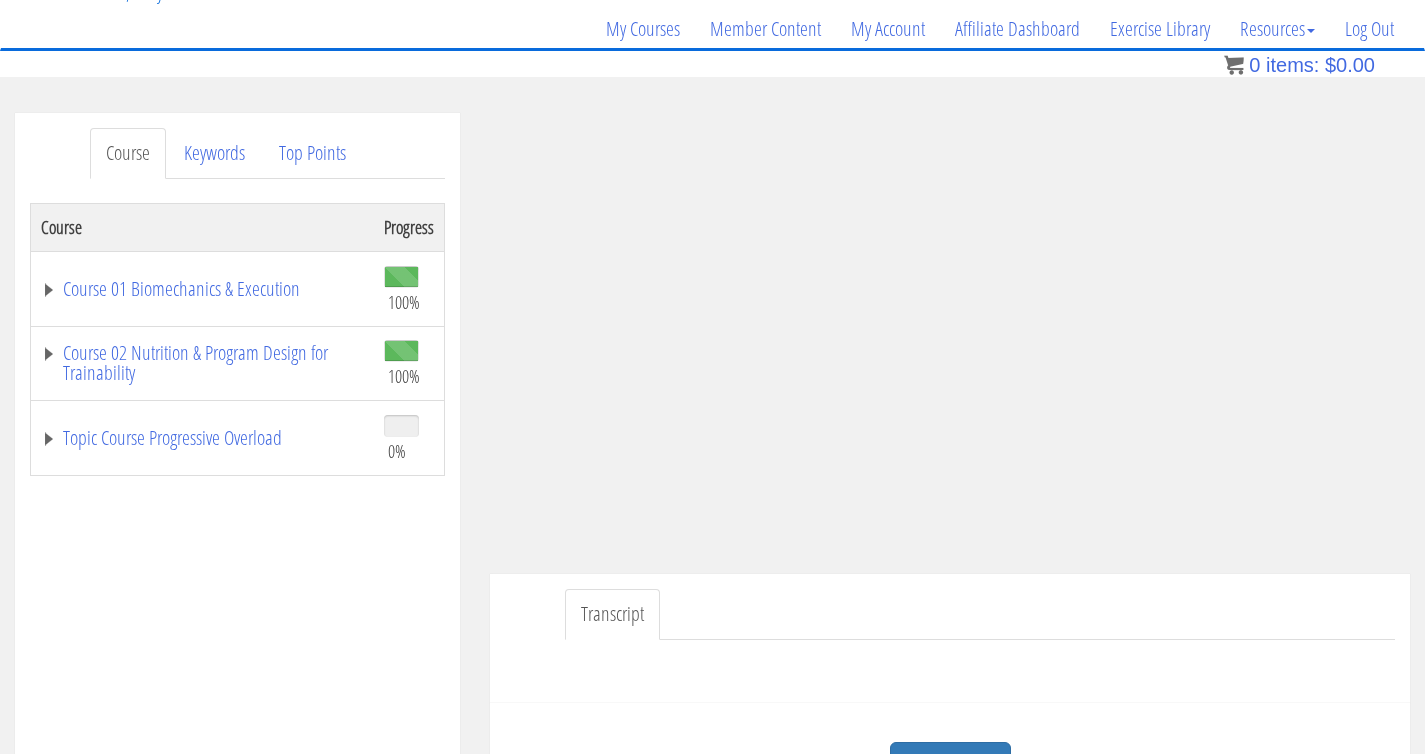 scroll, scrollTop: 157, scrollLeft: 0, axis: vertical 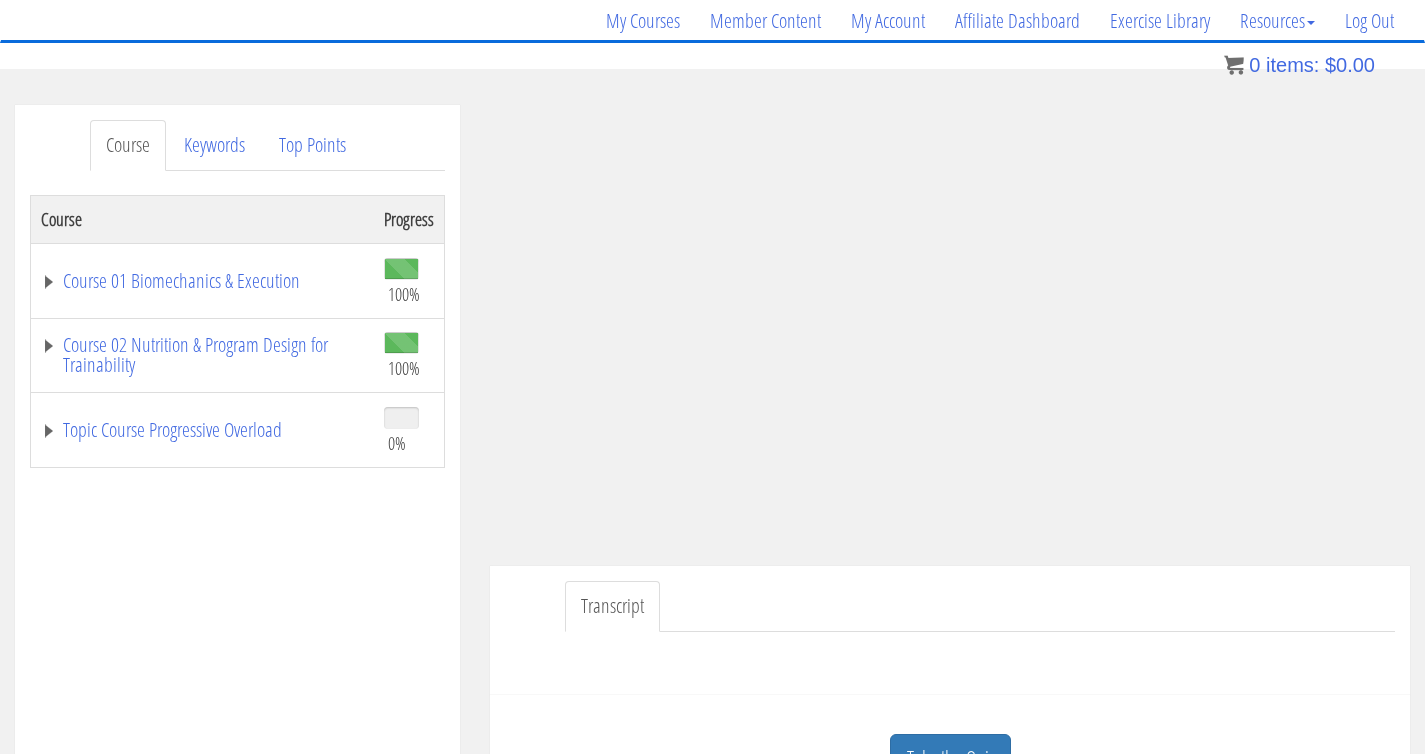 click on "Transcript" at bounding box center (980, 606) 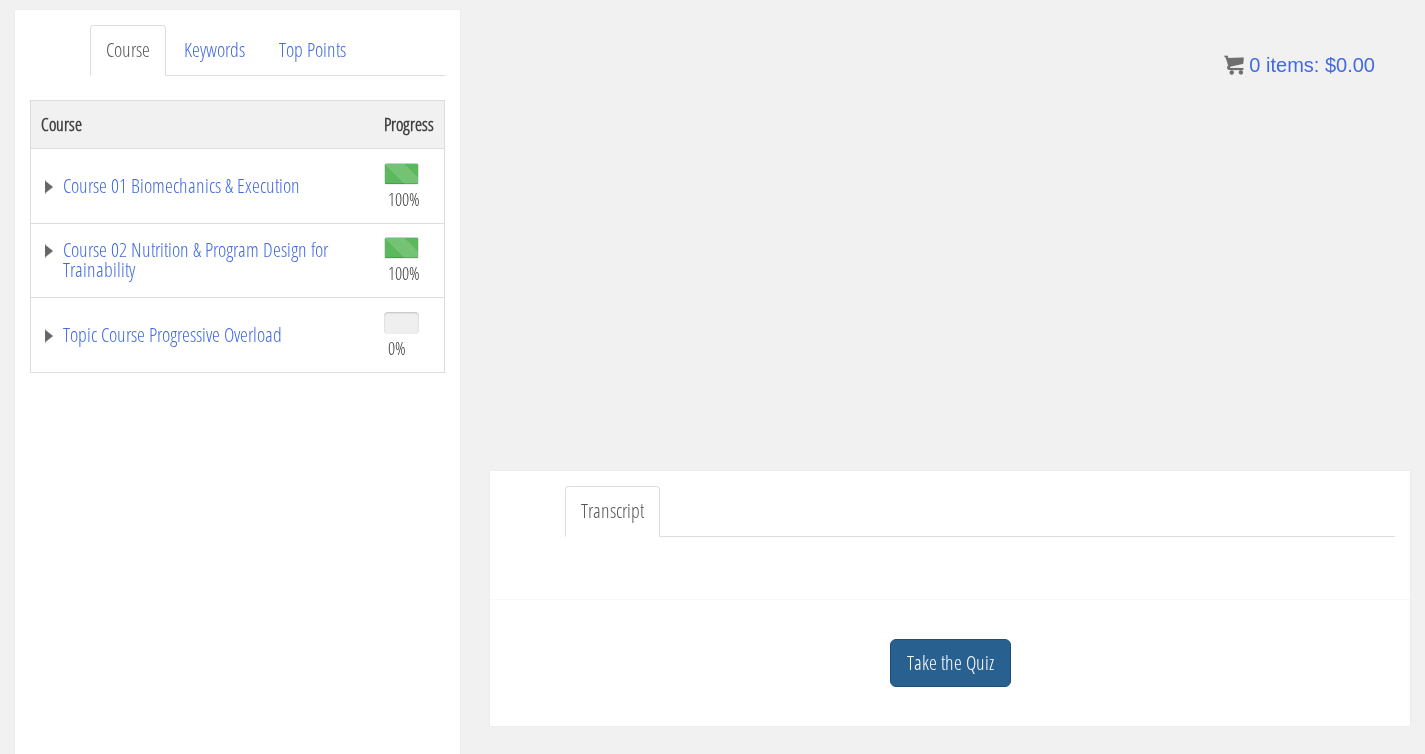 scroll, scrollTop: 255, scrollLeft: 0, axis: vertical 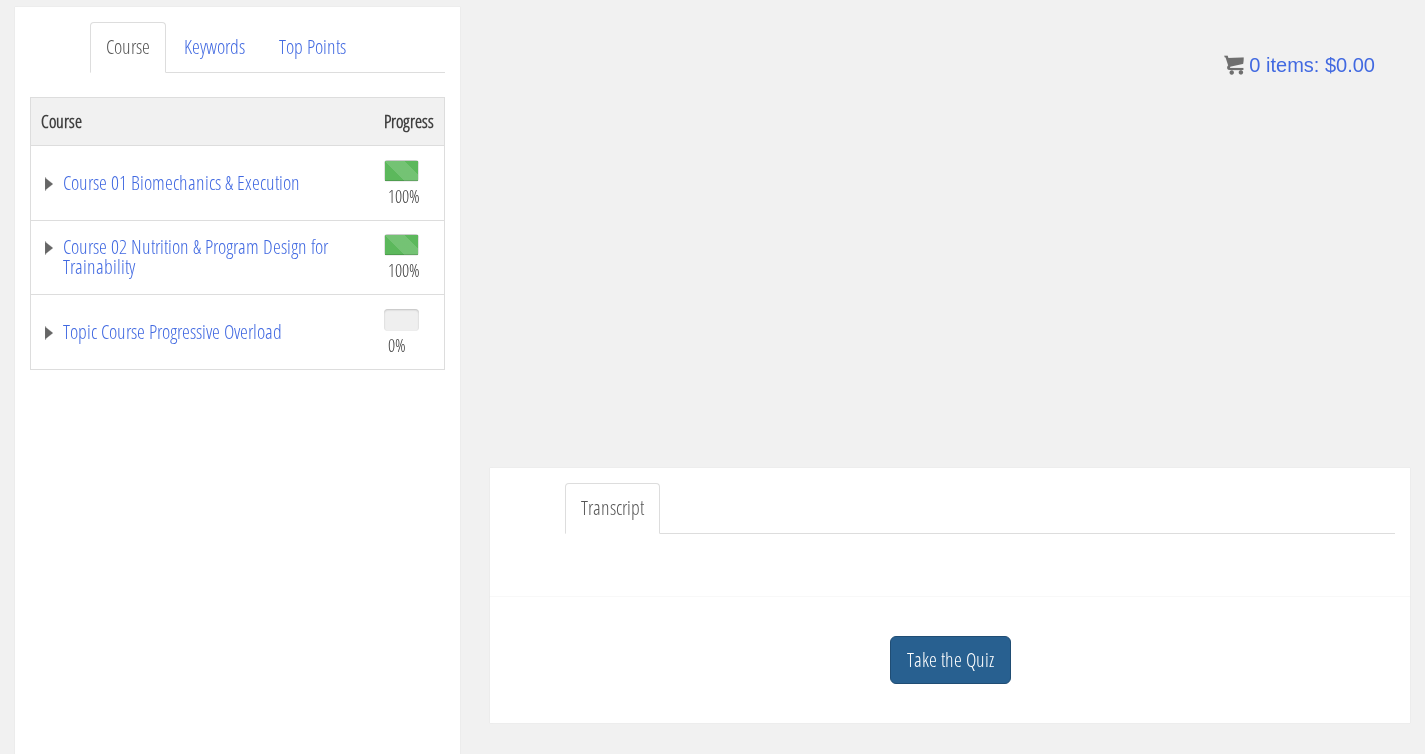 click on "Take the Quiz" at bounding box center [950, 660] 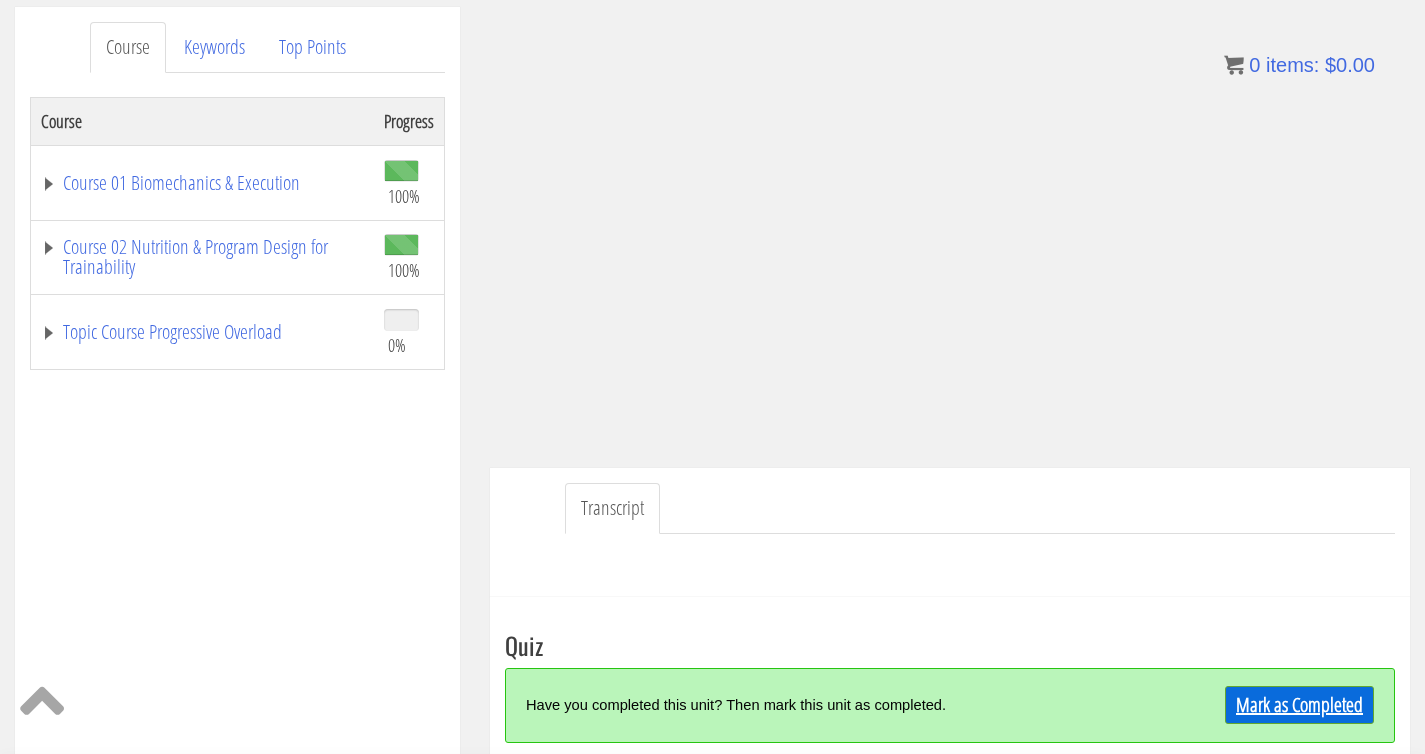 click on "Mark as Completed" at bounding box center (1299, 705) 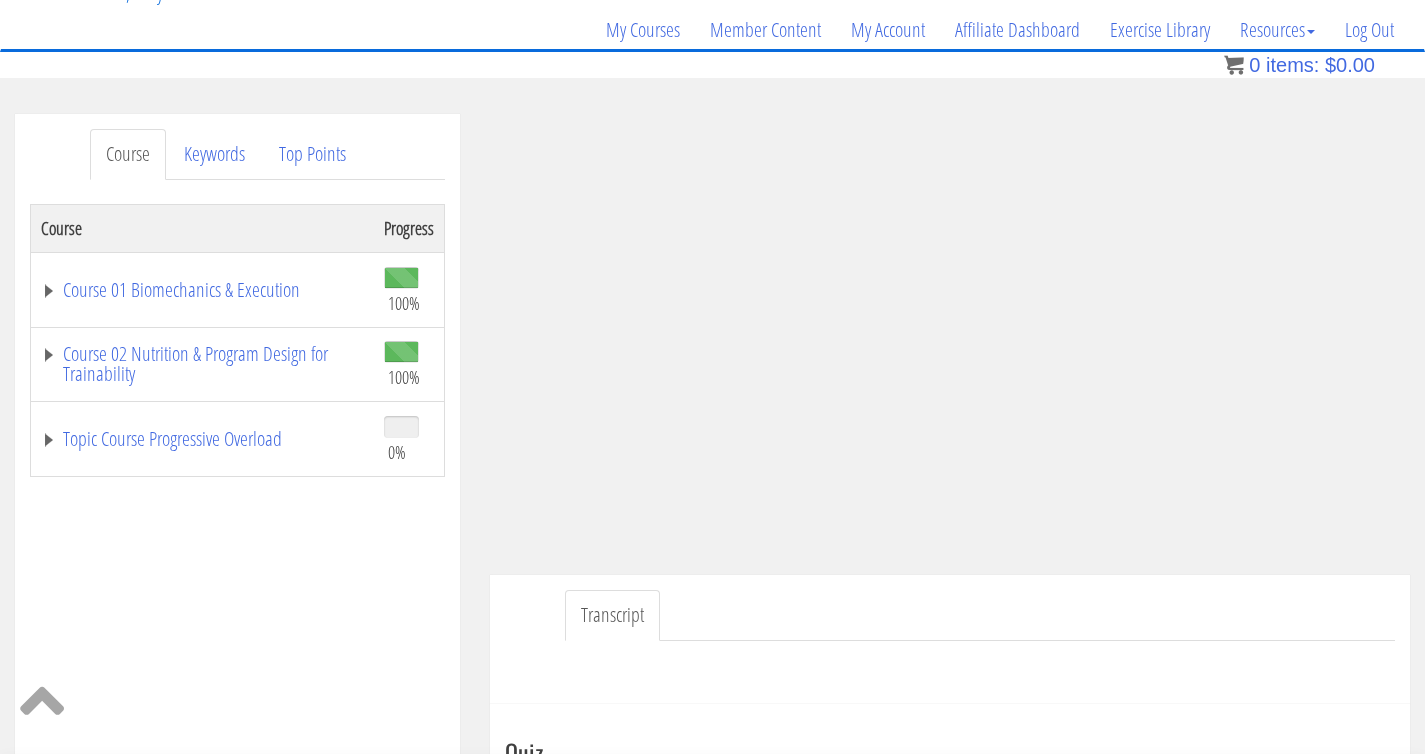 scroll, scrollTop: 147, scrollLeft: 0, axis: vertical 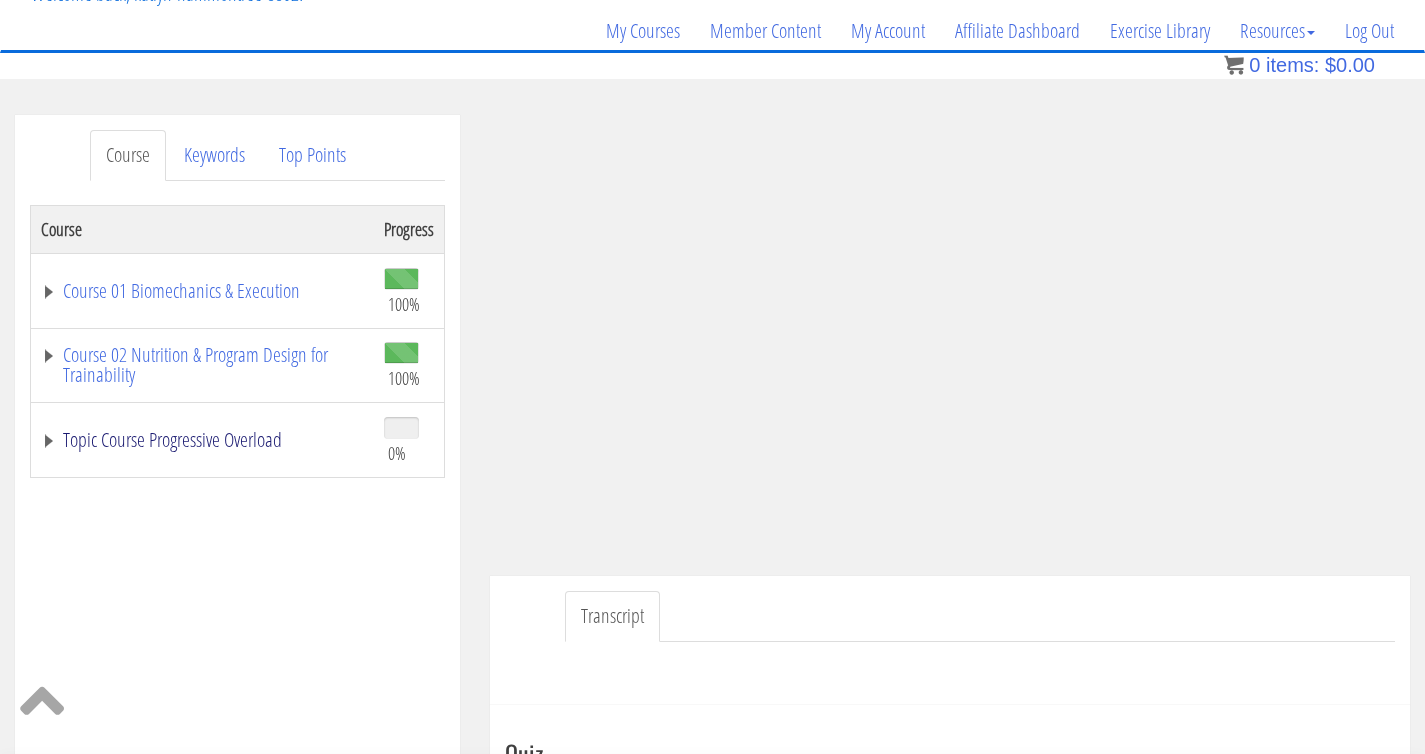 click on "Topic Course Progressive Overload" at bounding box center (202, 440) 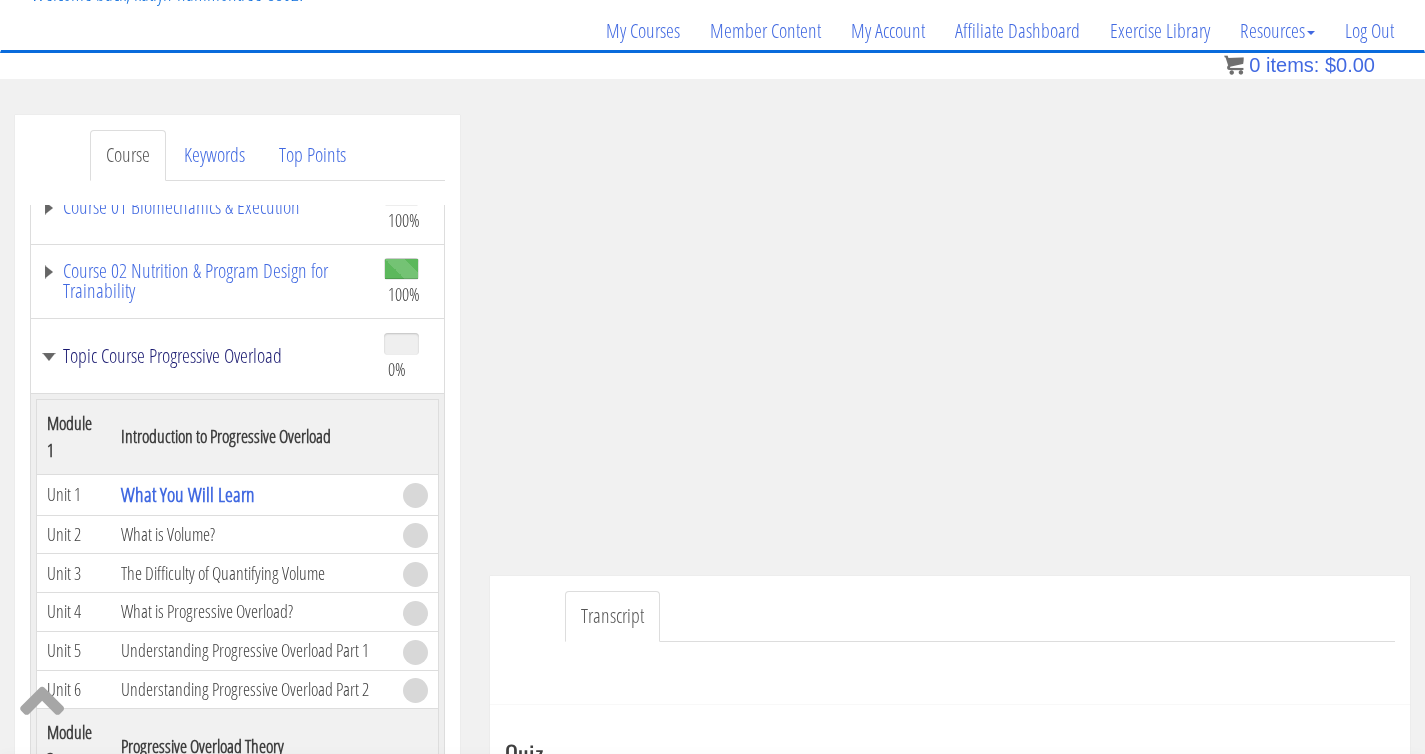 scroll, scrollTop: 97, scrollLeft: 0, axis: vertical 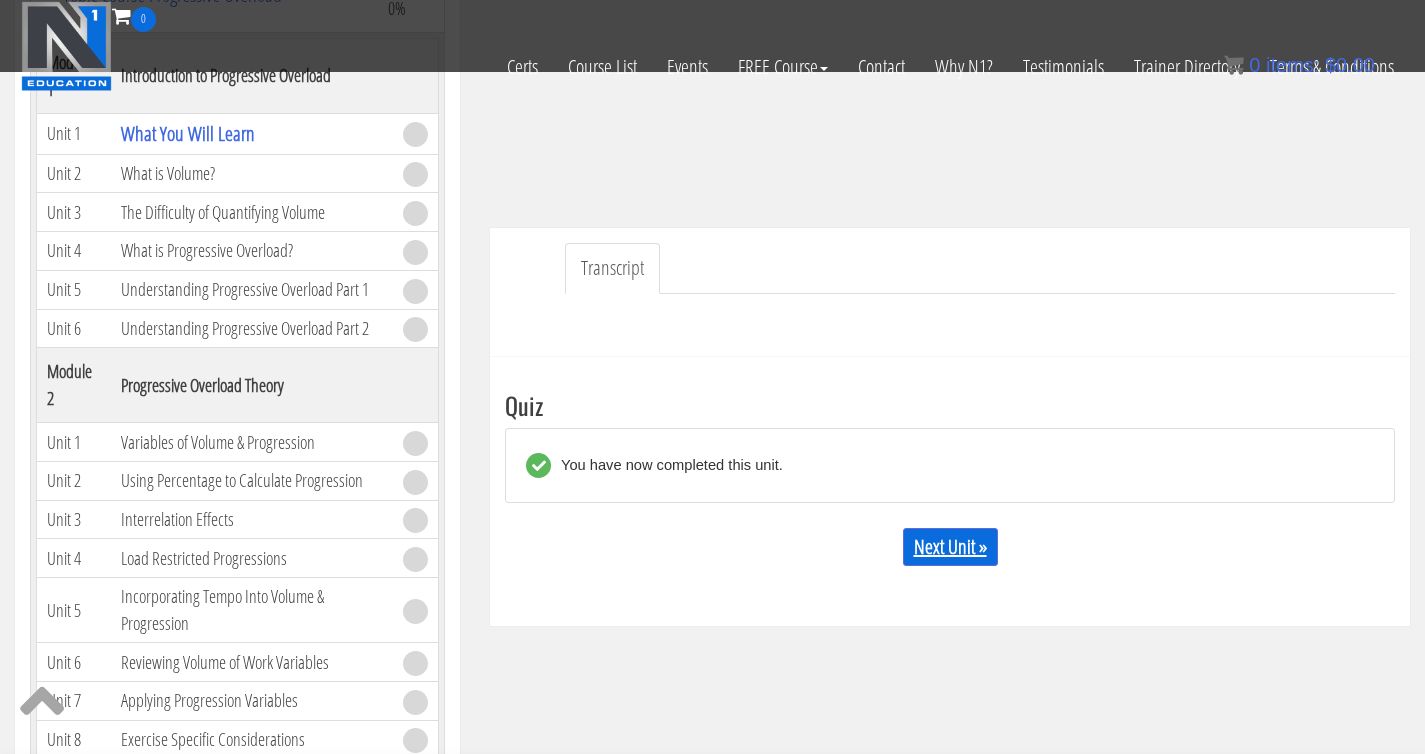 click on "Next Unit »" at bounding box center [950, 547] 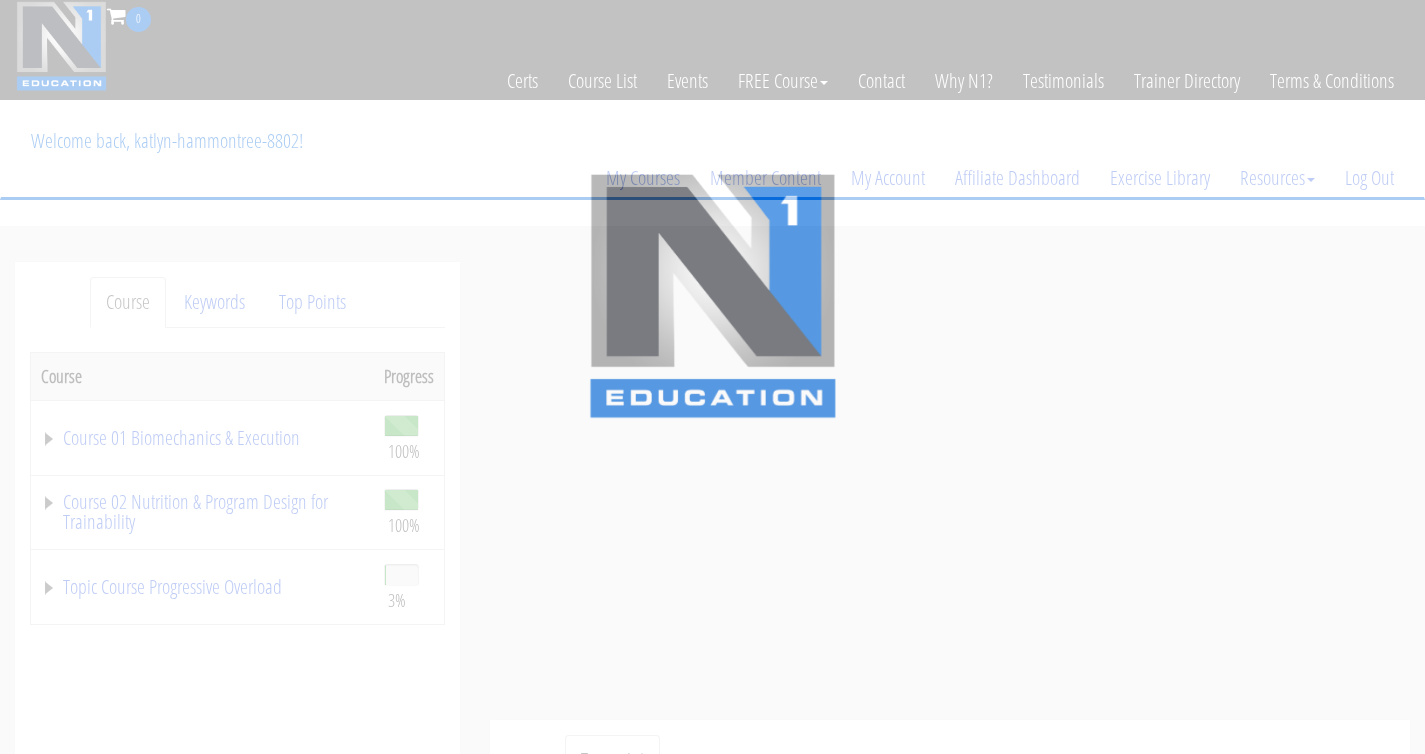 scroll, scrollTop: 0, scrollLeft: 0, axis: both 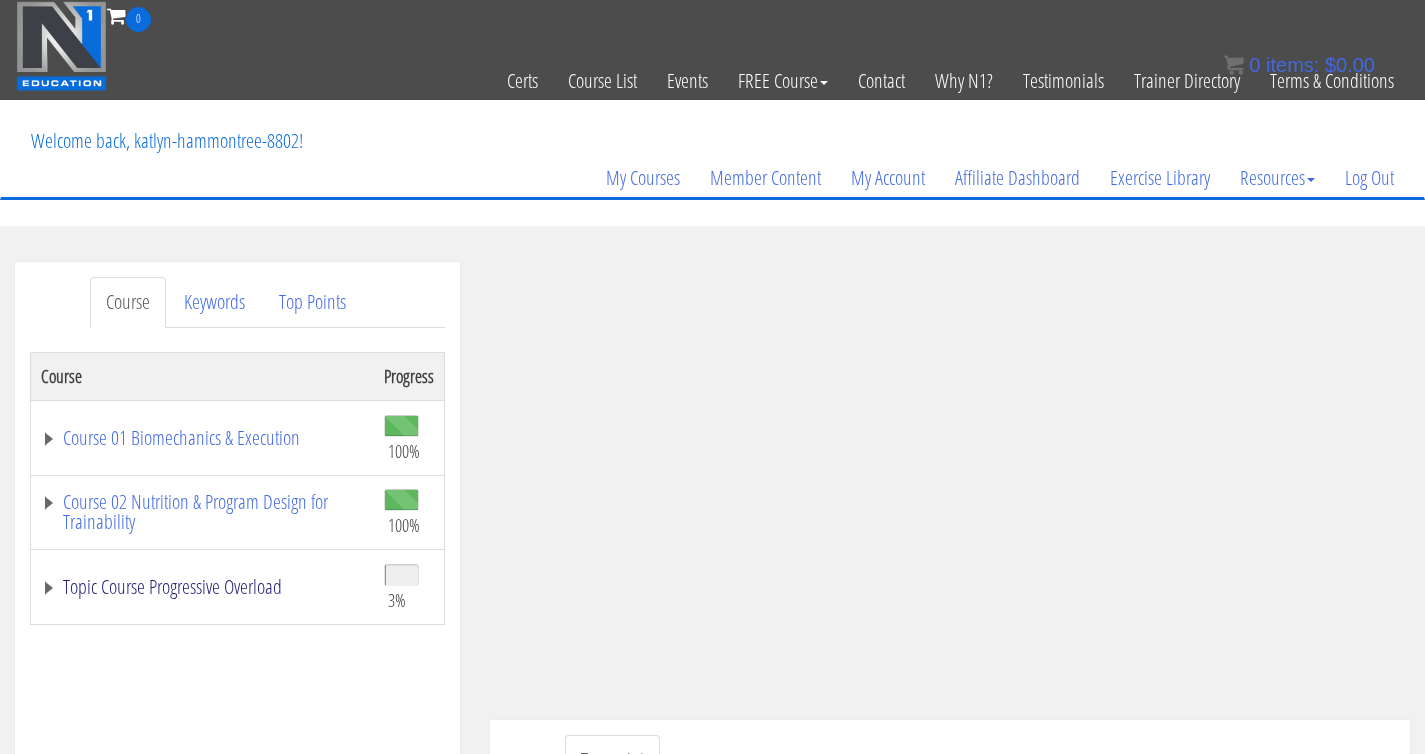 click on "Topic Course Progressive Overload" at bounding box center [202, 587] 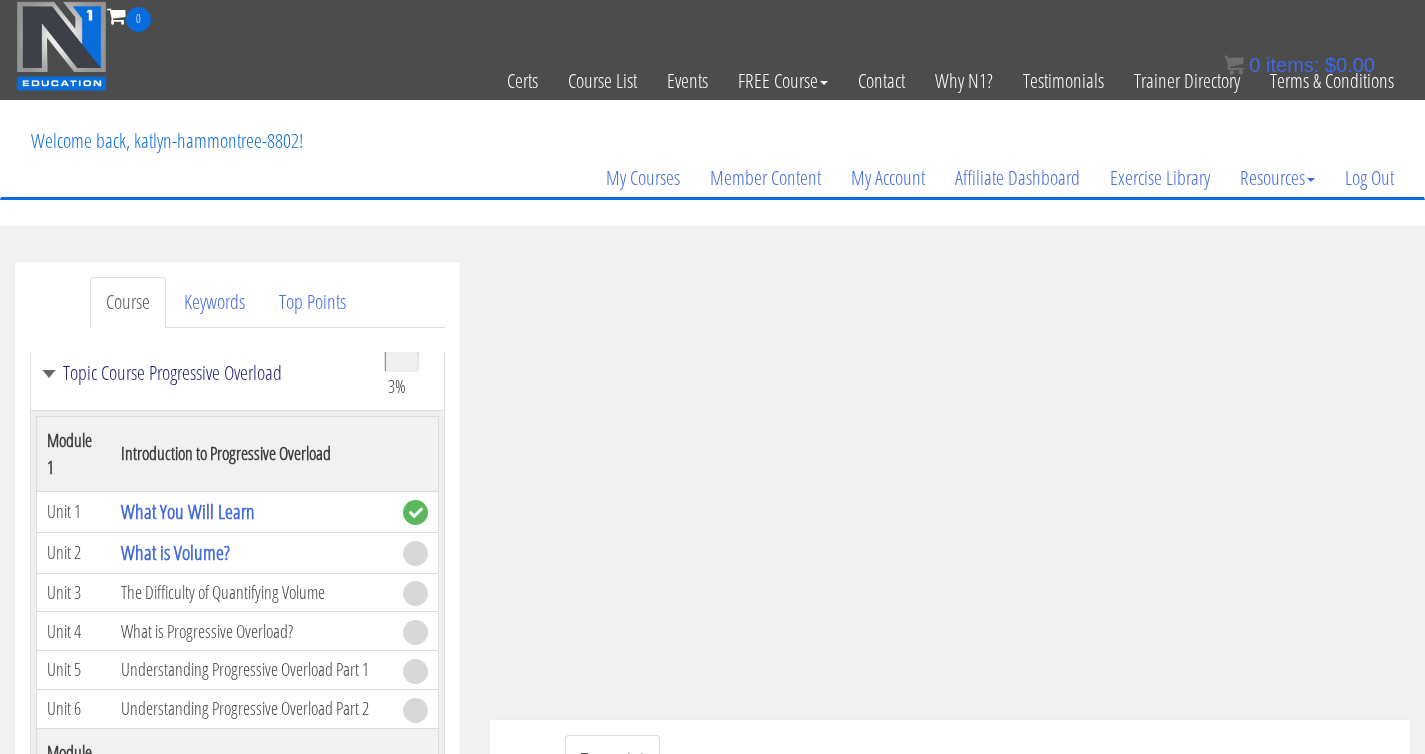 scroll, scrollTop: 214, scrollLeft: 0, axis: vertical 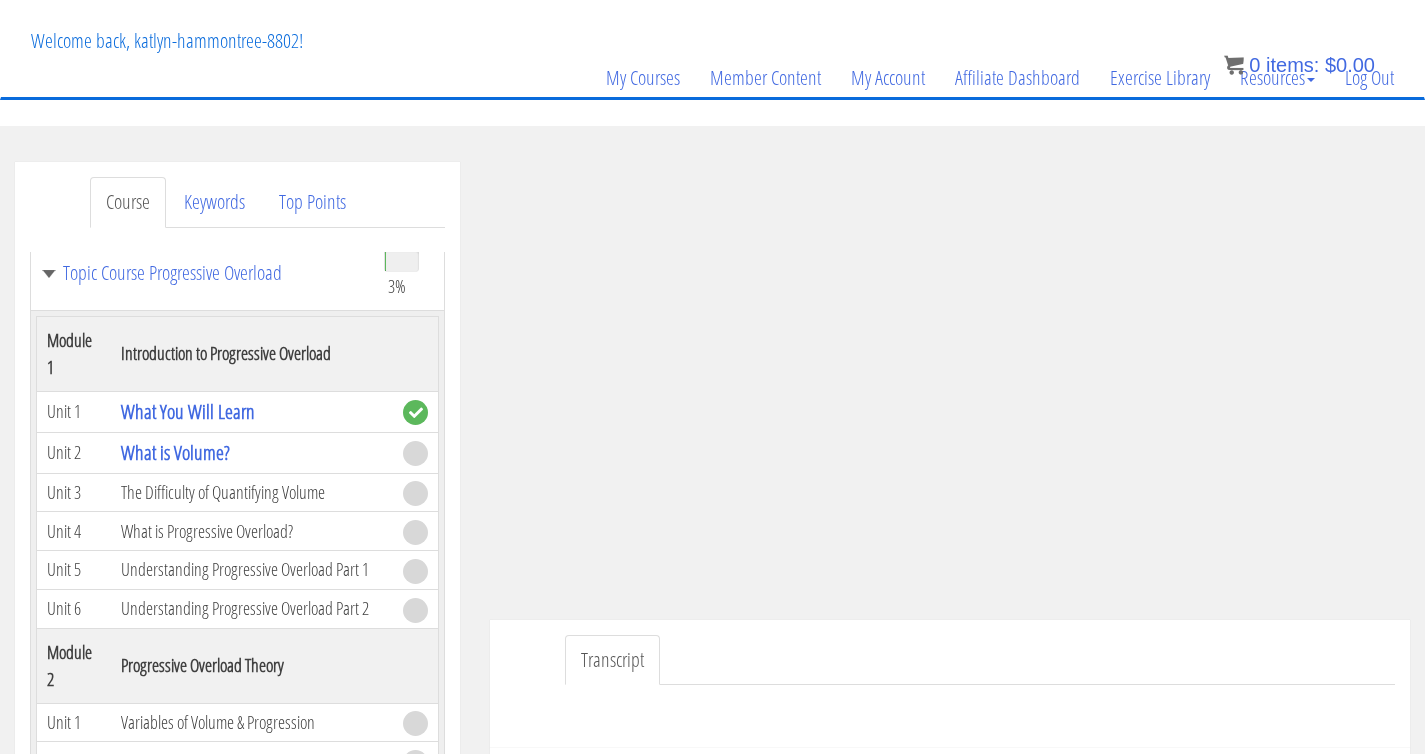 click on "Transcript" at bounding box center (980, 660) 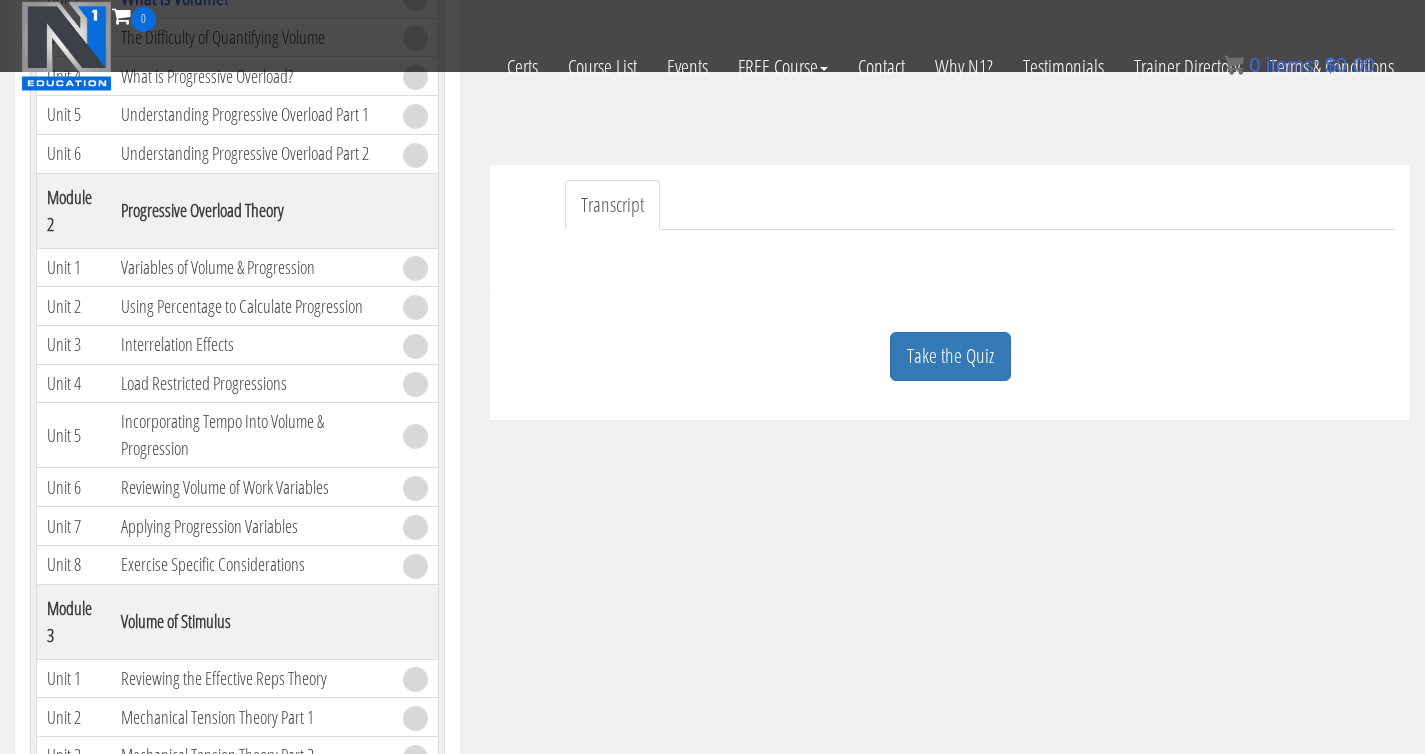 scroll, scrollTop: 430, scrollLeft: 0, axis: vertical 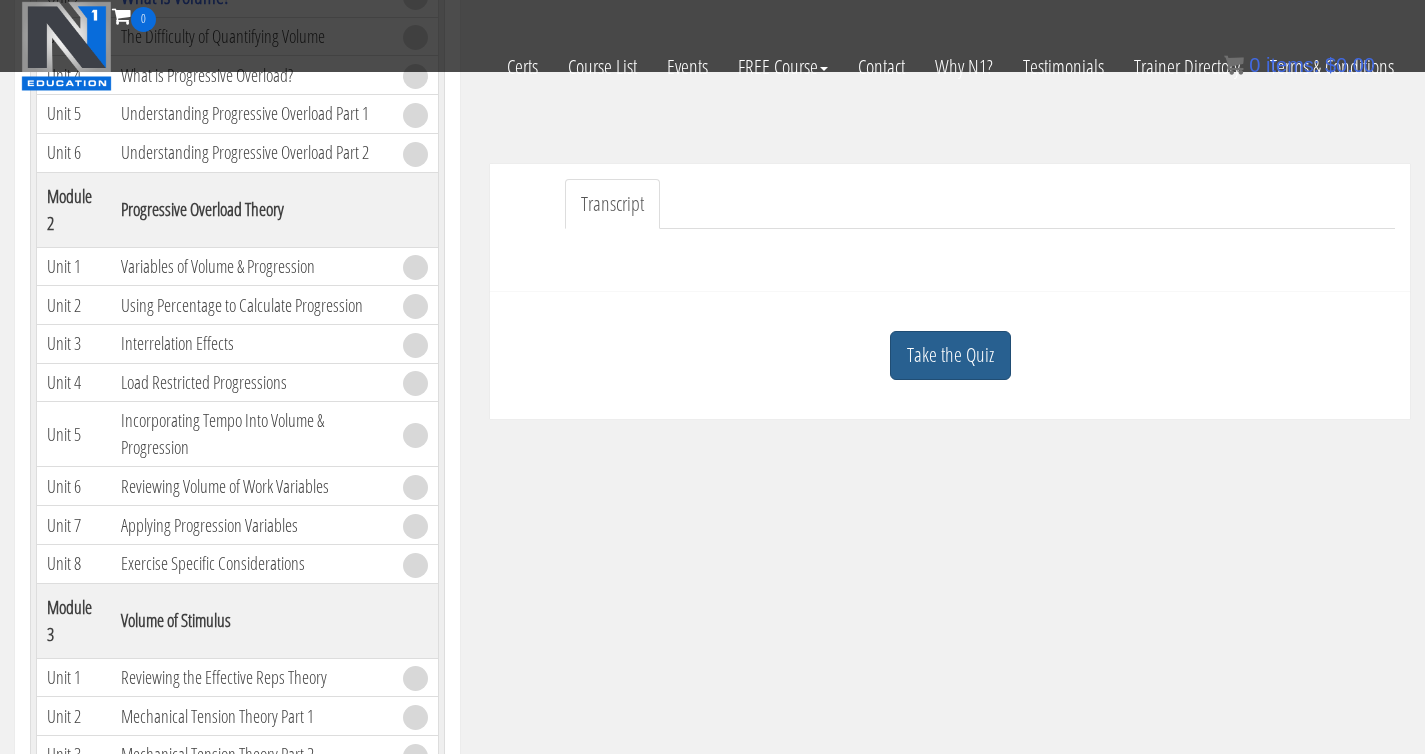 click on "Take the Quiz" at bounding box center [950, 355] 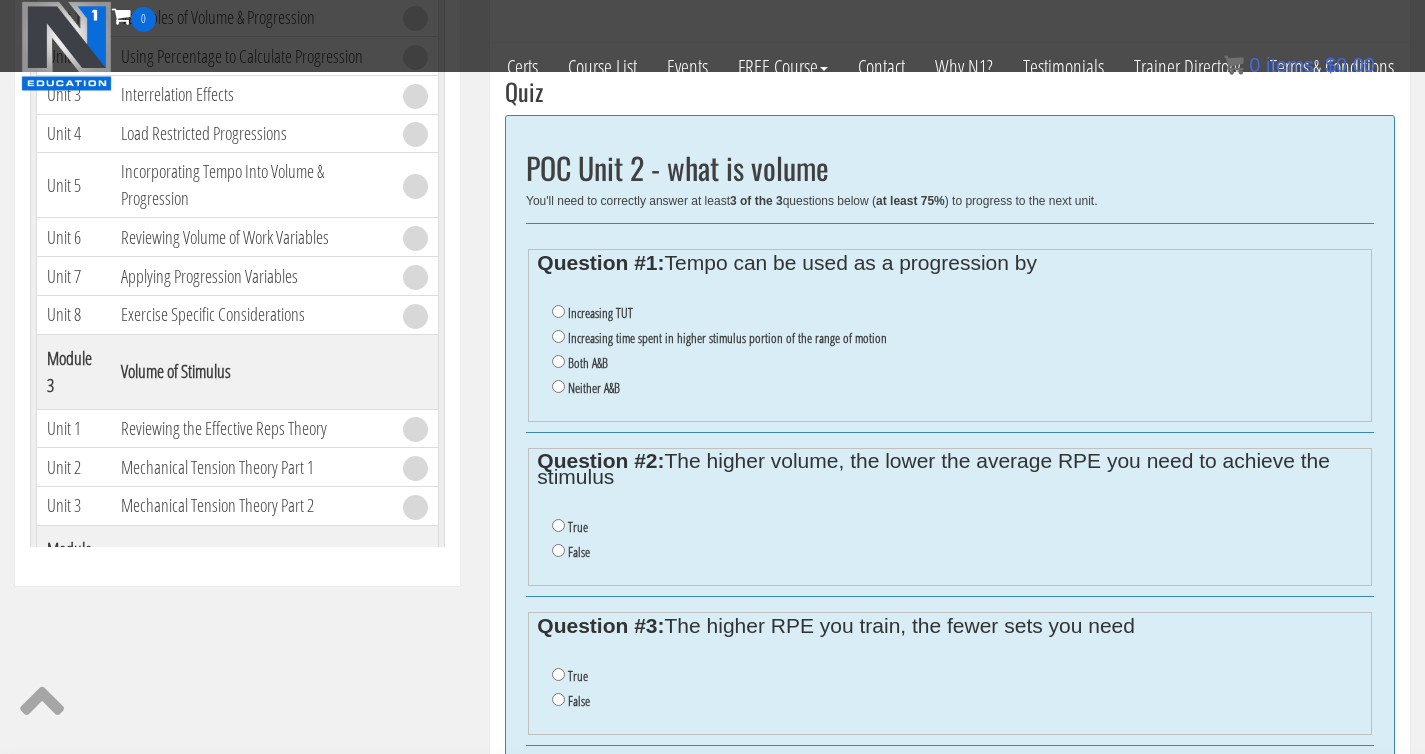 scroll, scrollTop: 683, scrollLeft: 0, axis: vertical 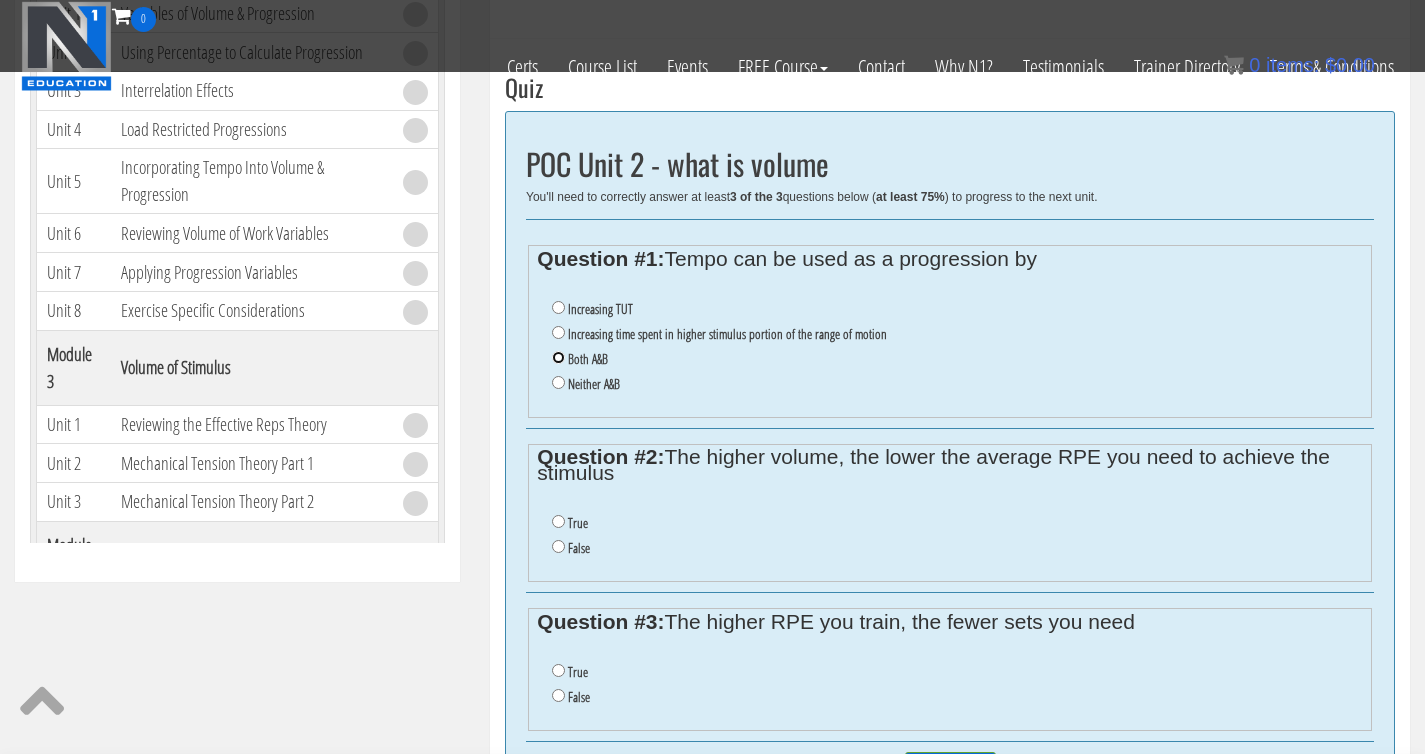 click on "Both A&B" at bounding box center (558, 357) 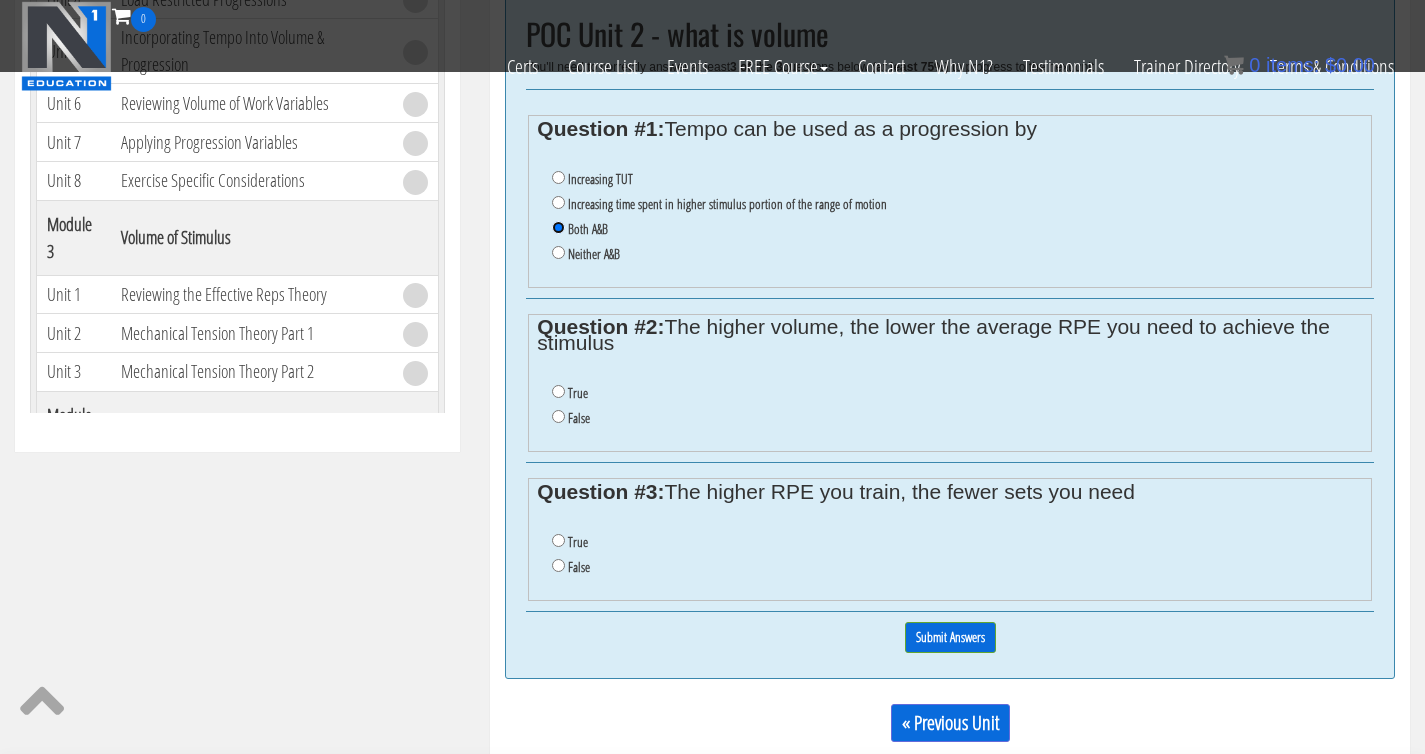 scroll, scrollTop: 815, scrollLeft: 0, axis: vertical 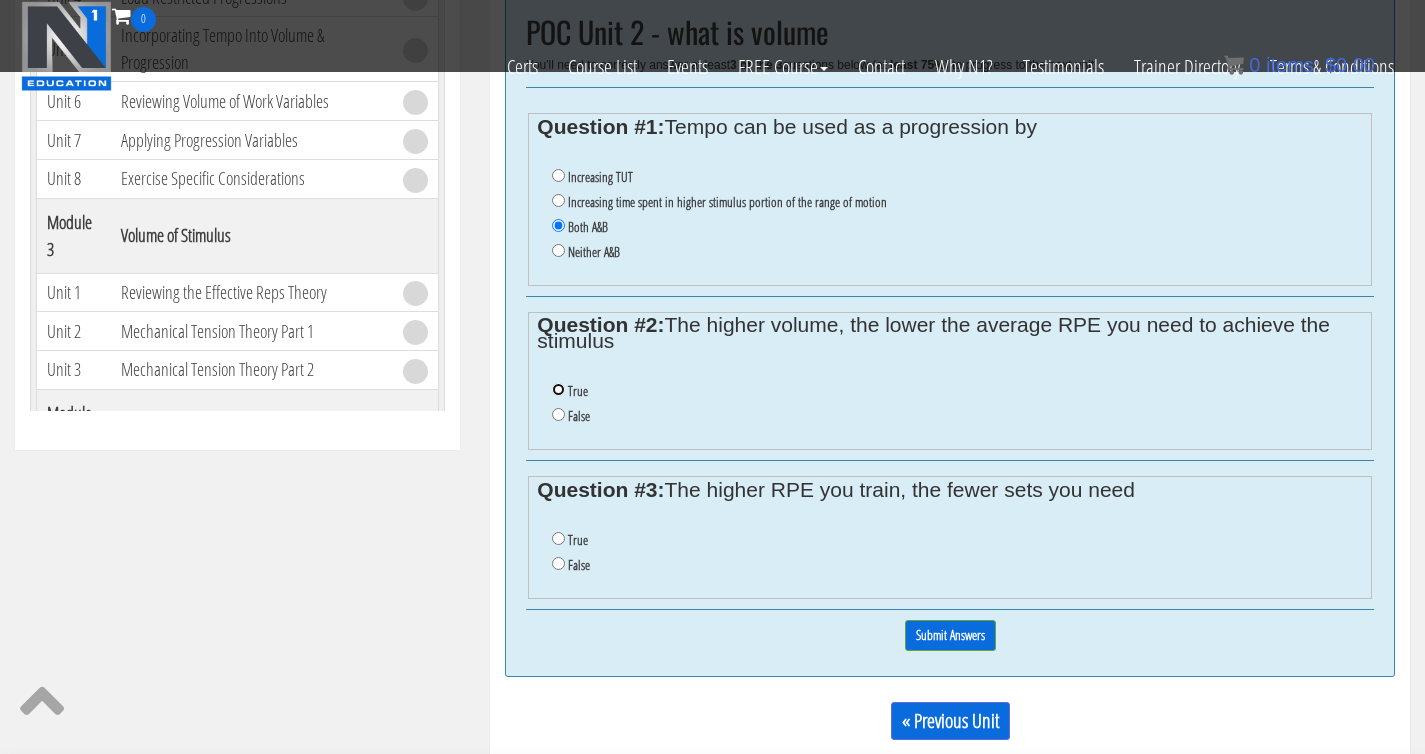 click on "True" at bounding box center (558, 389) 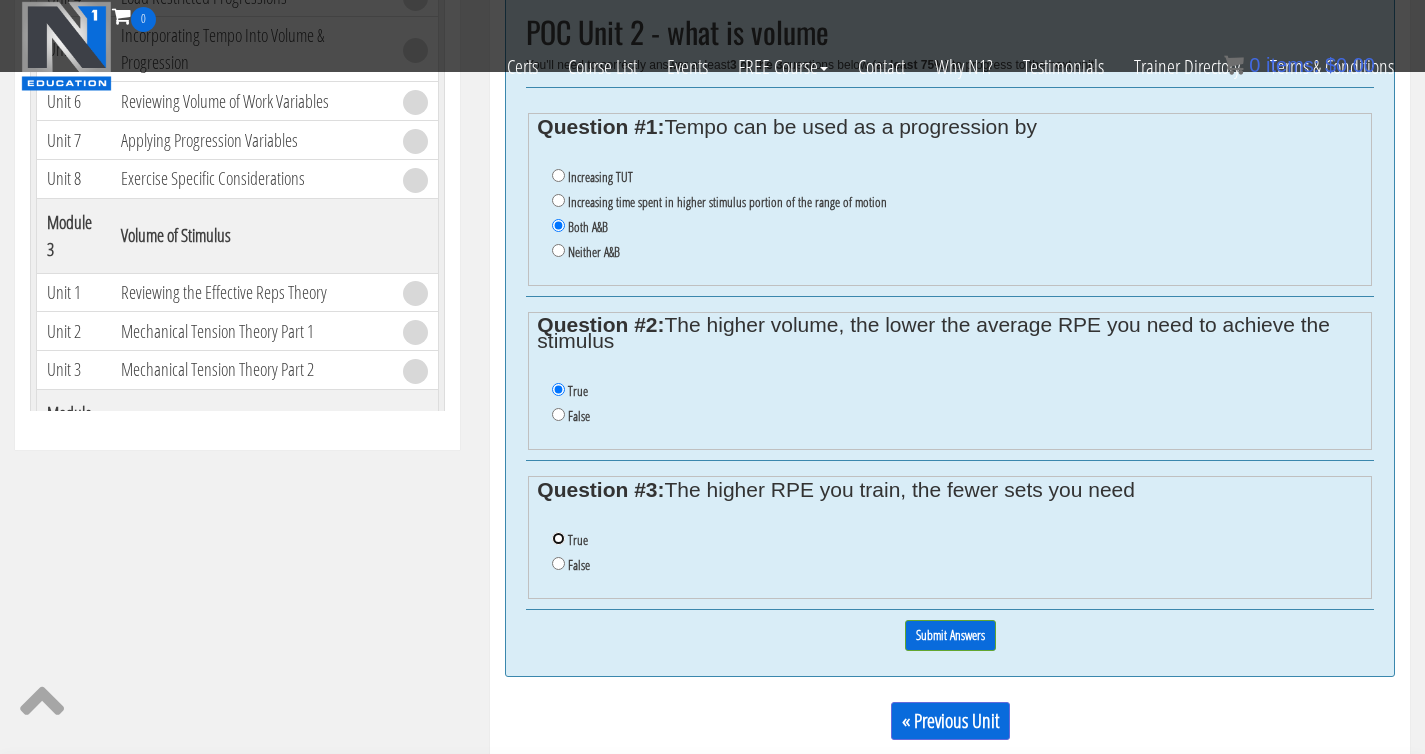 click on "True" at bounding box center (558, 538) 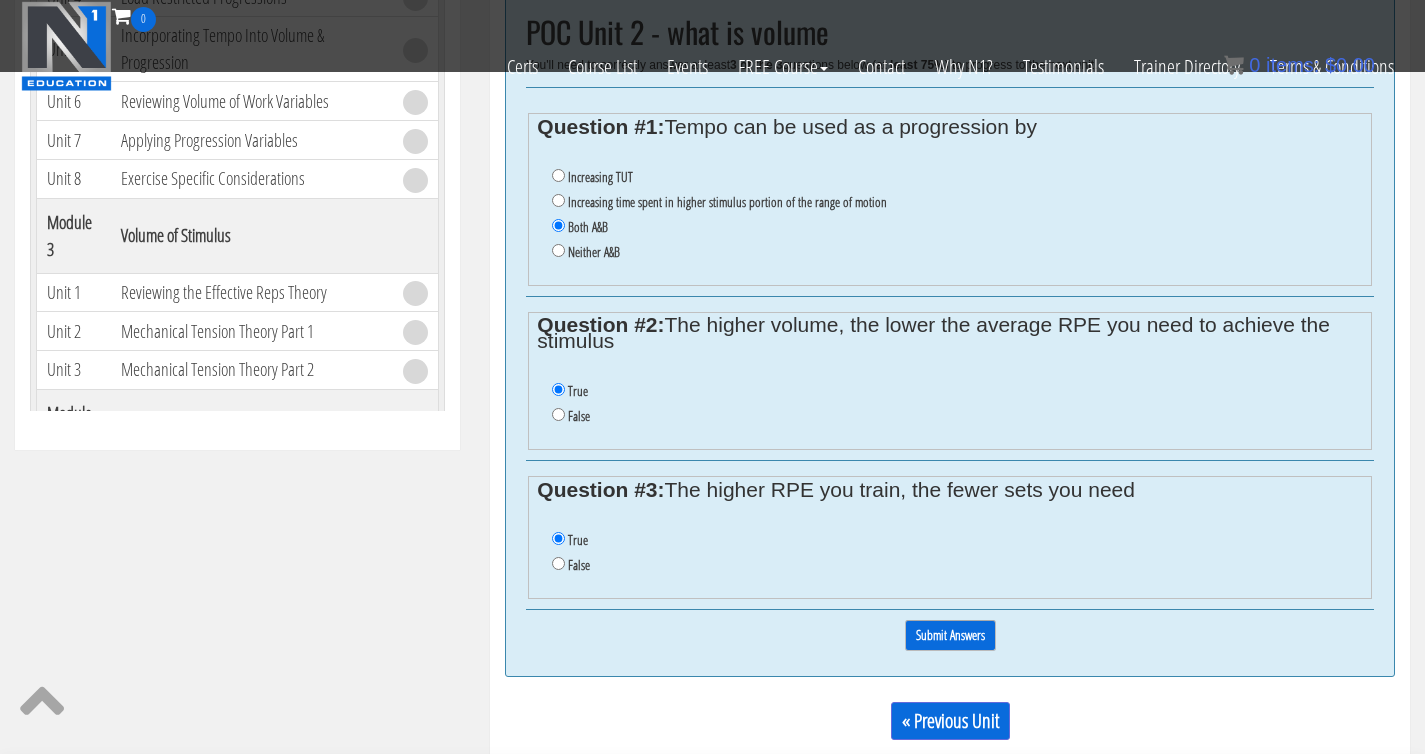 click on "Submit Answers" at bounding box center [950, 635] 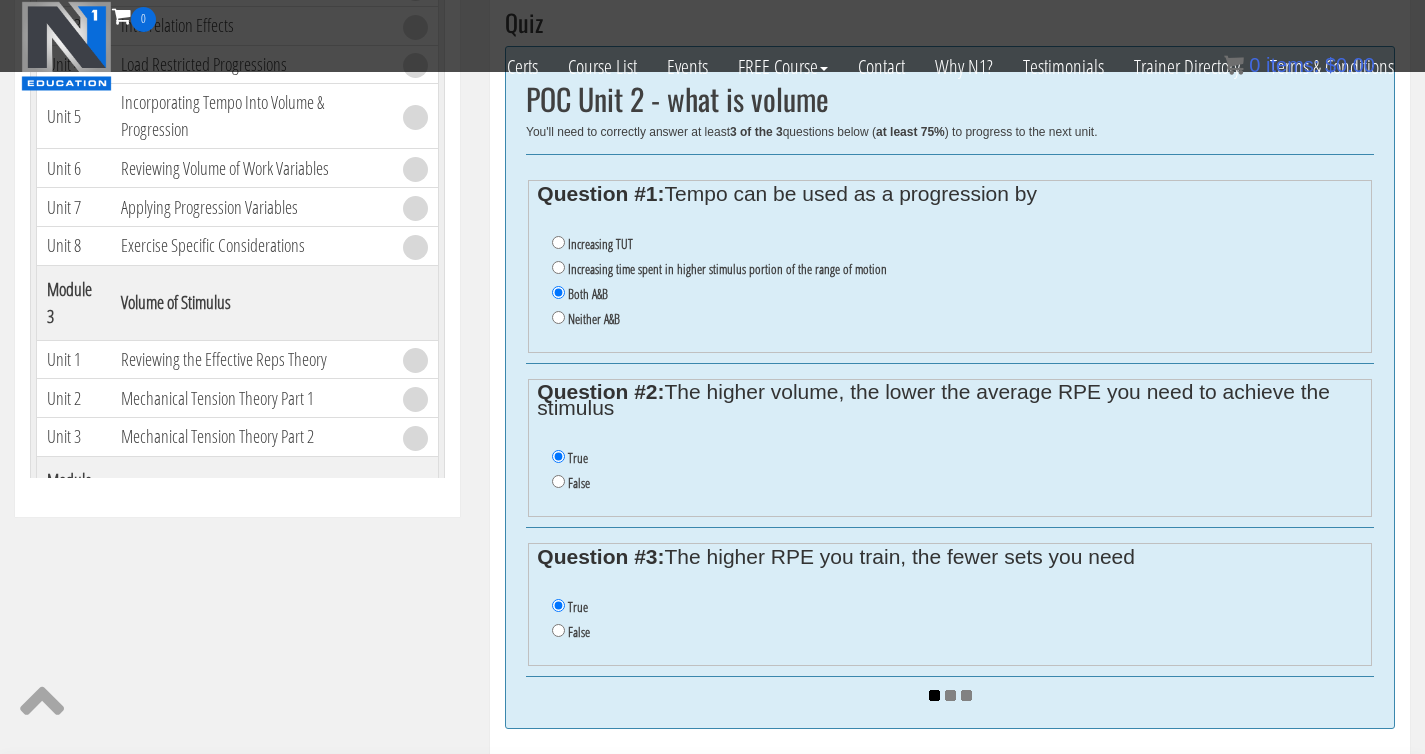 scroll, scrollTop: 693, scrollLeft: 0, axis: vertical 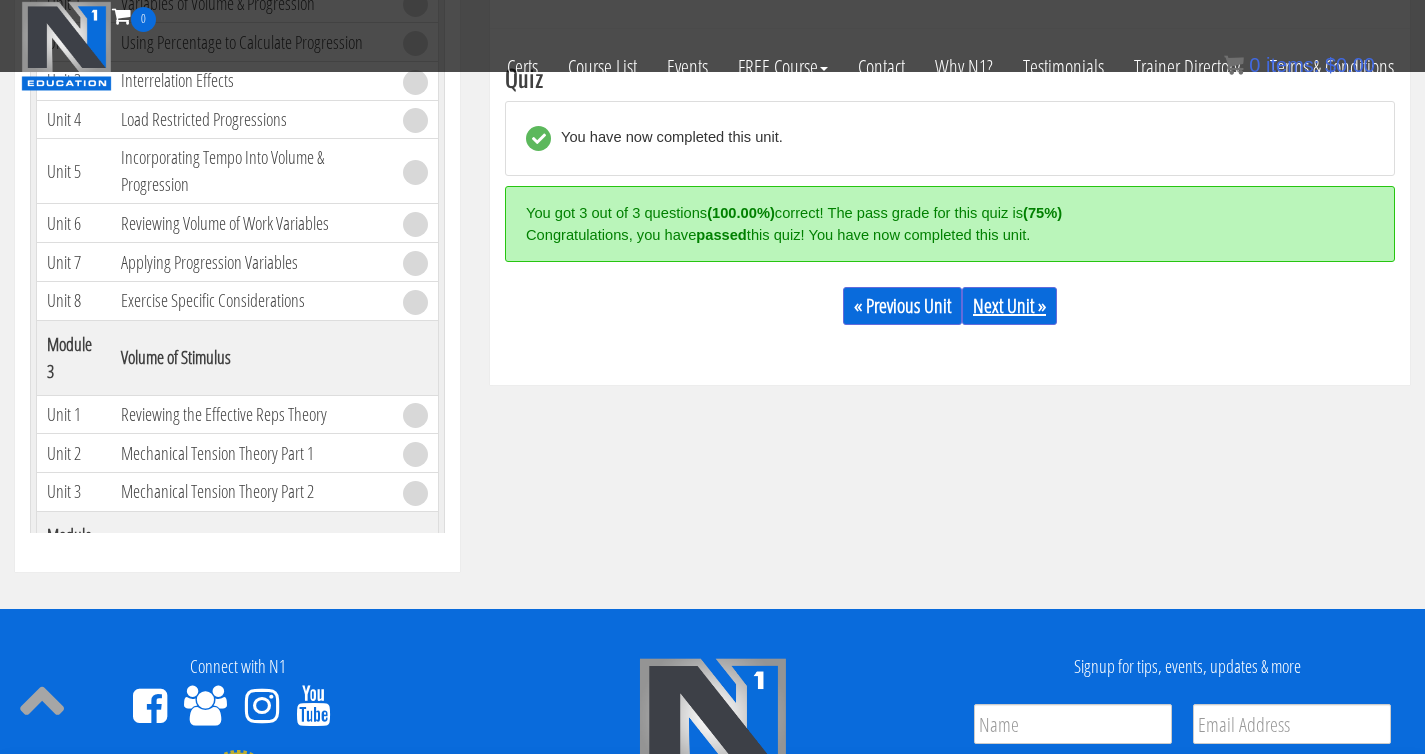 click on "Next Unit »" at bounding box center [1009, 306] 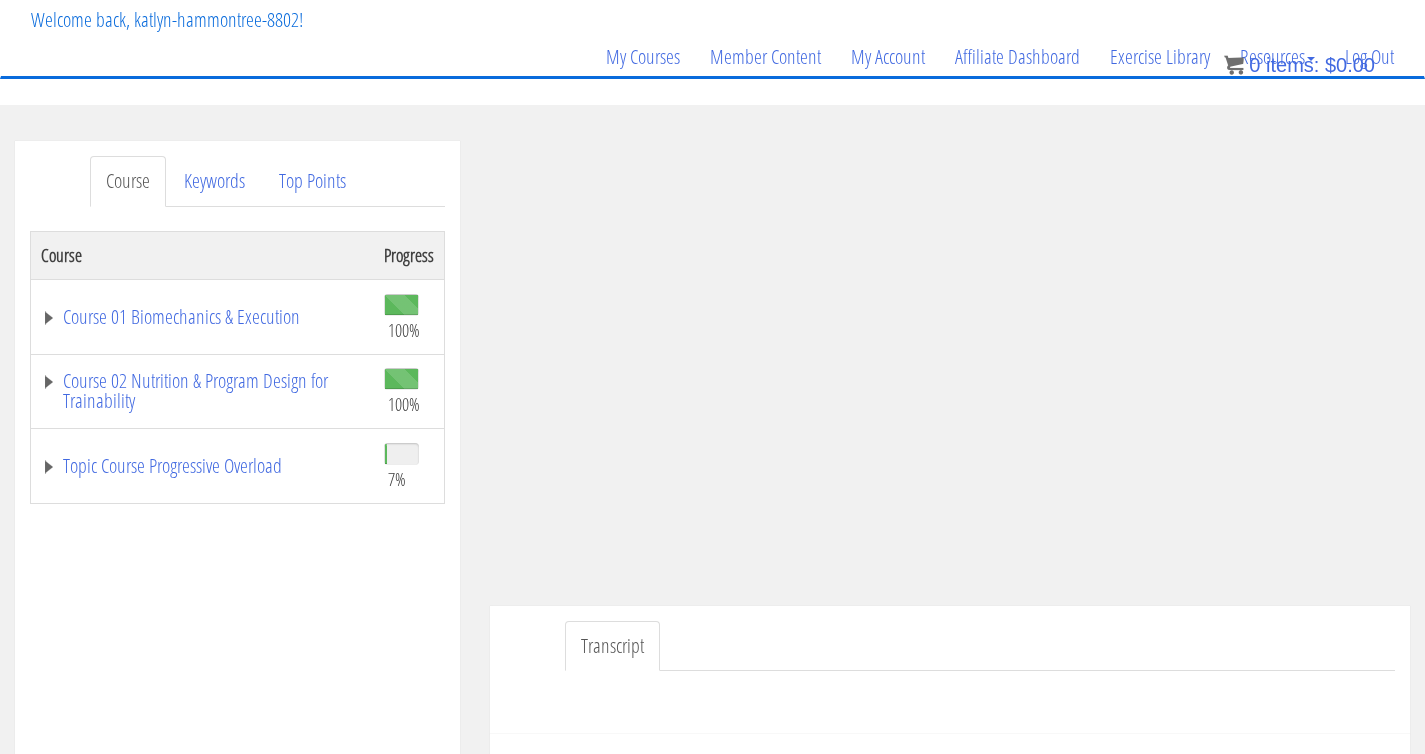 scroll, scrollTop: 128, scrollLeft: 0, axis: vertical 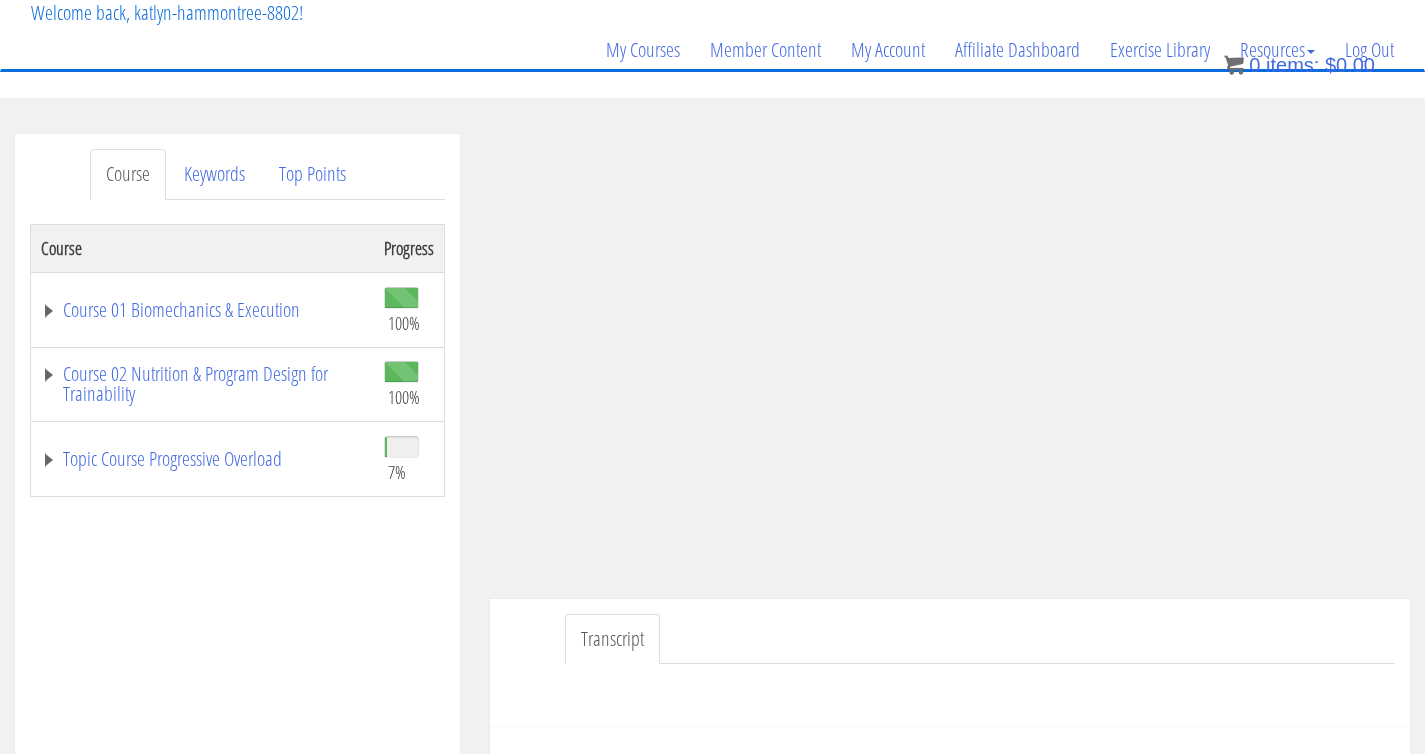 click on "Transcript" at bounding box center (980, 639) 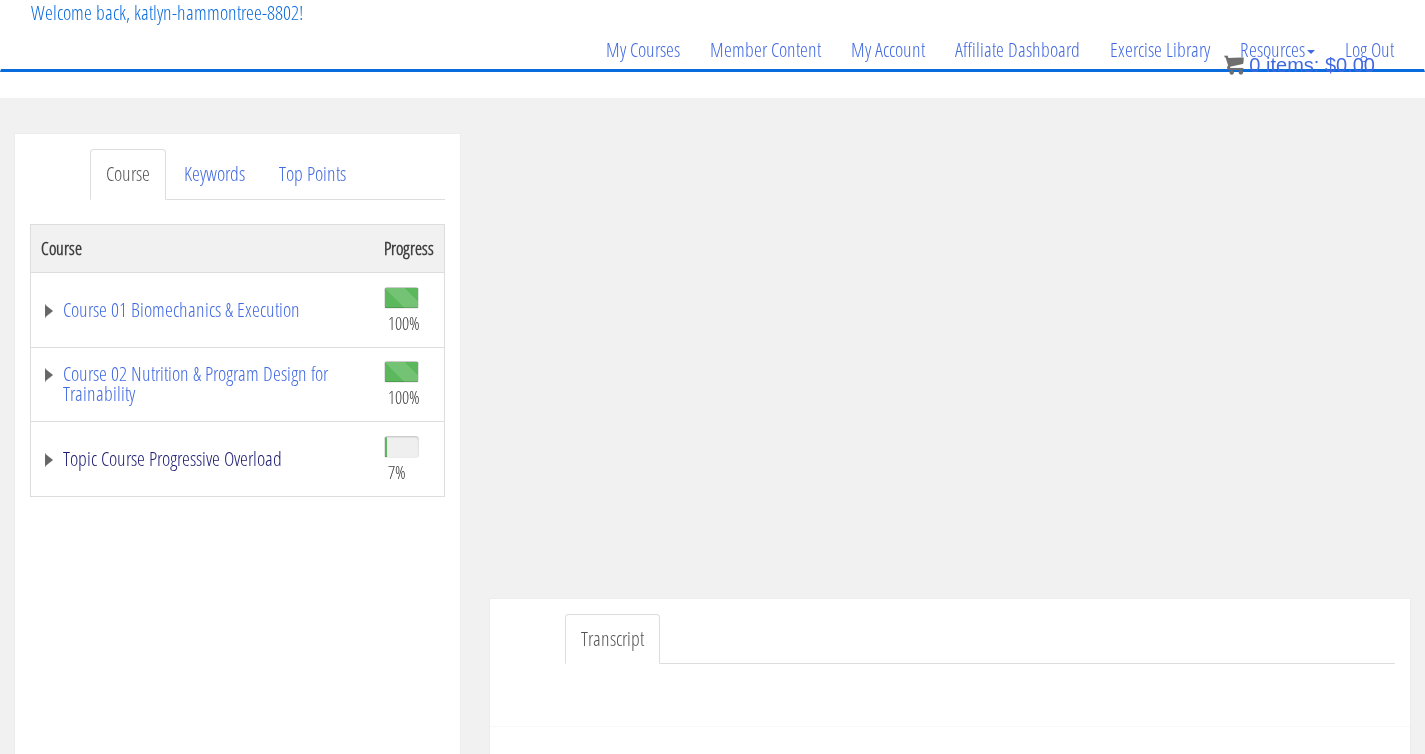 click on "Topic Course Progressive Overload" at bounding box center [202, 459] 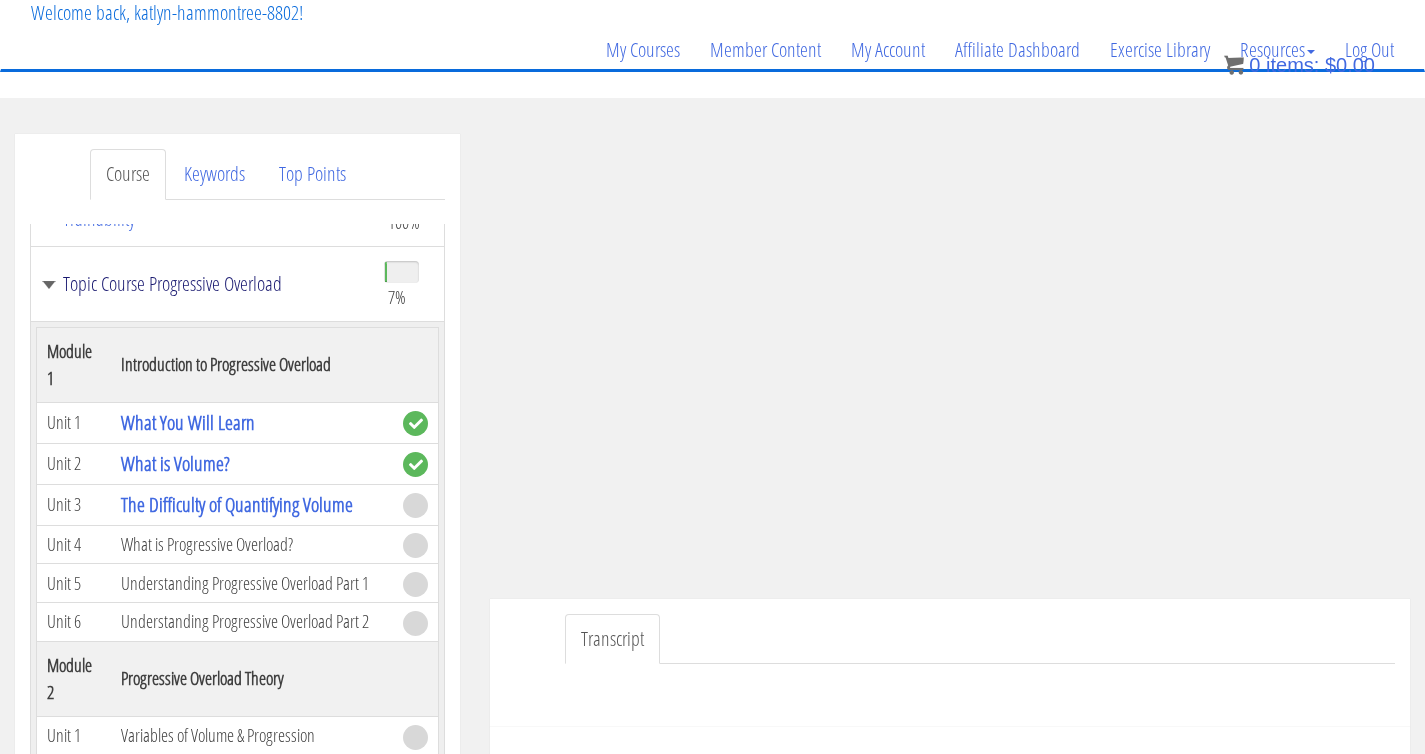 scroll, scrollTop: 179, scrollLeft: 0, axis: vertical 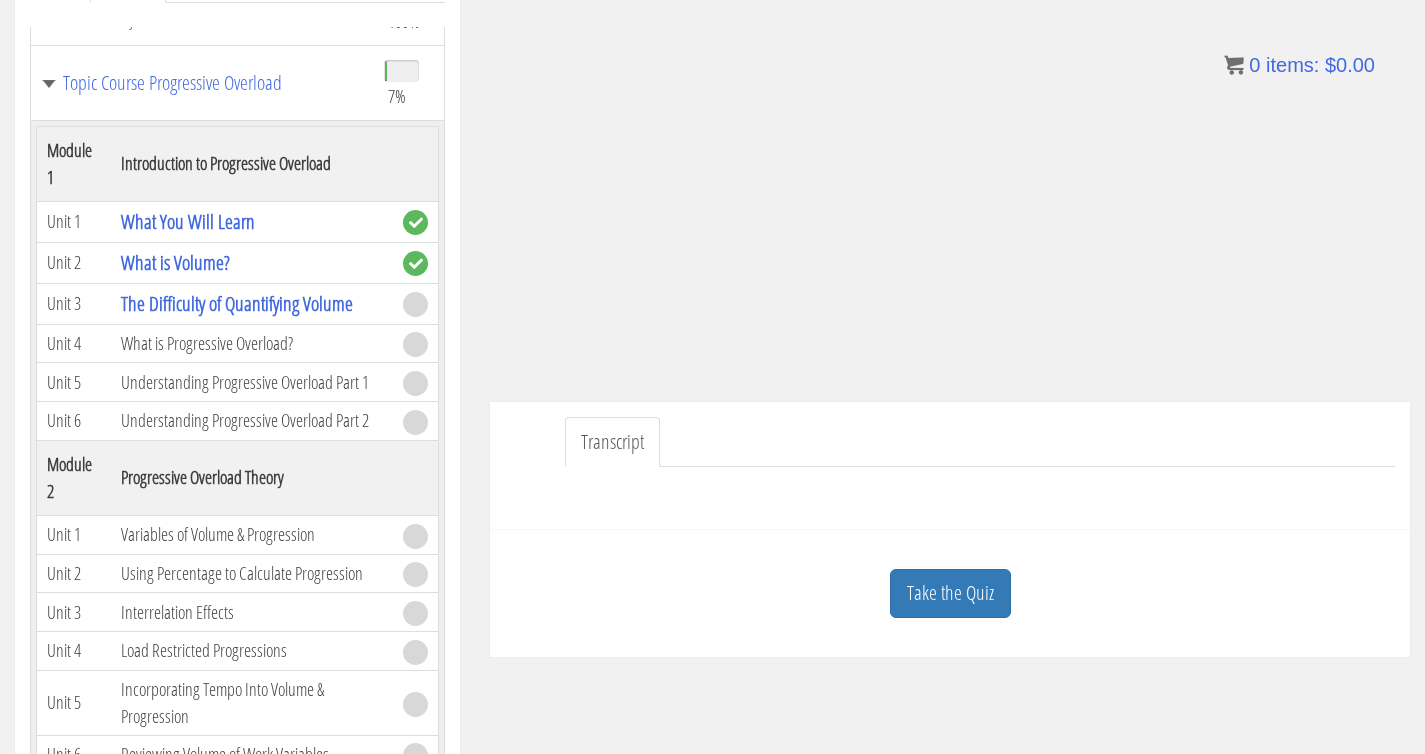 click on "Take the Quiz" at bounding box center (950, 593) 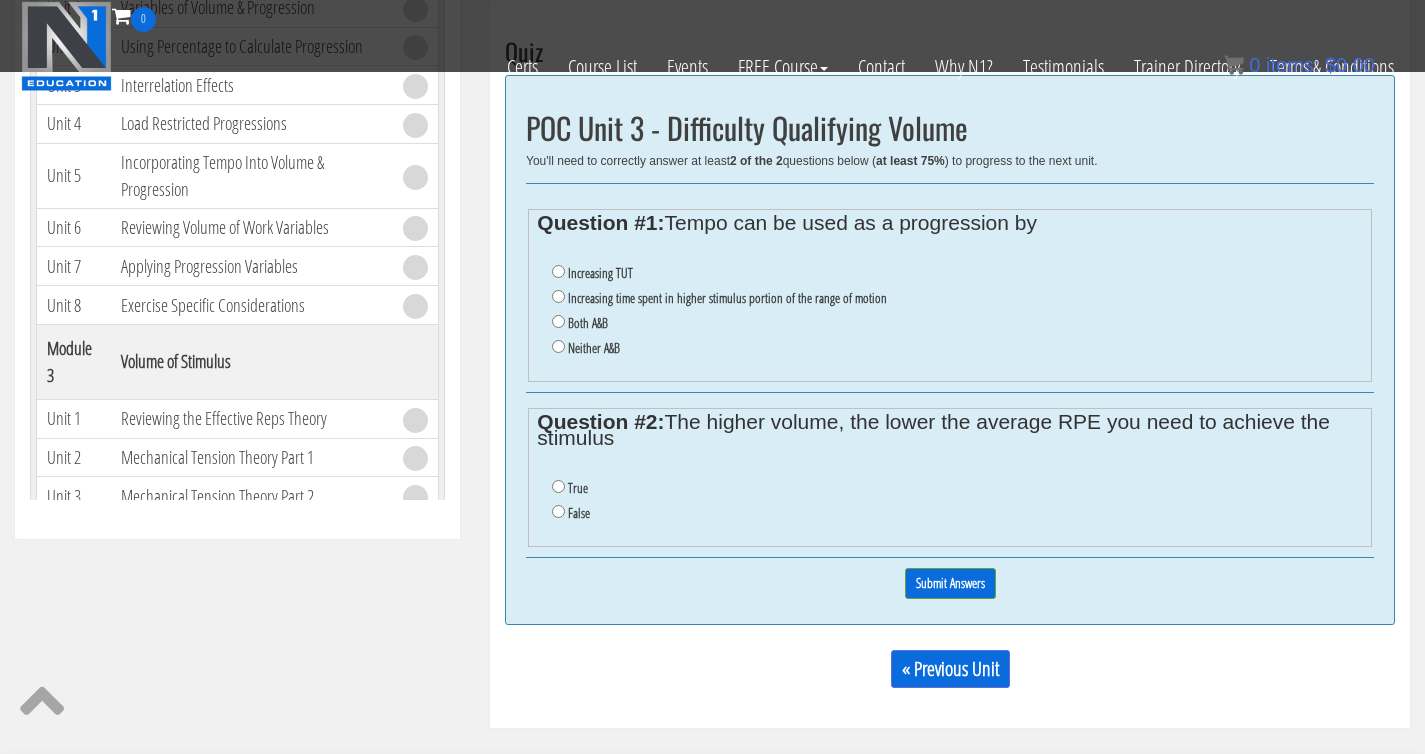 scroll, scrollTop: 729, scrollLeft: 0, axis: vertical 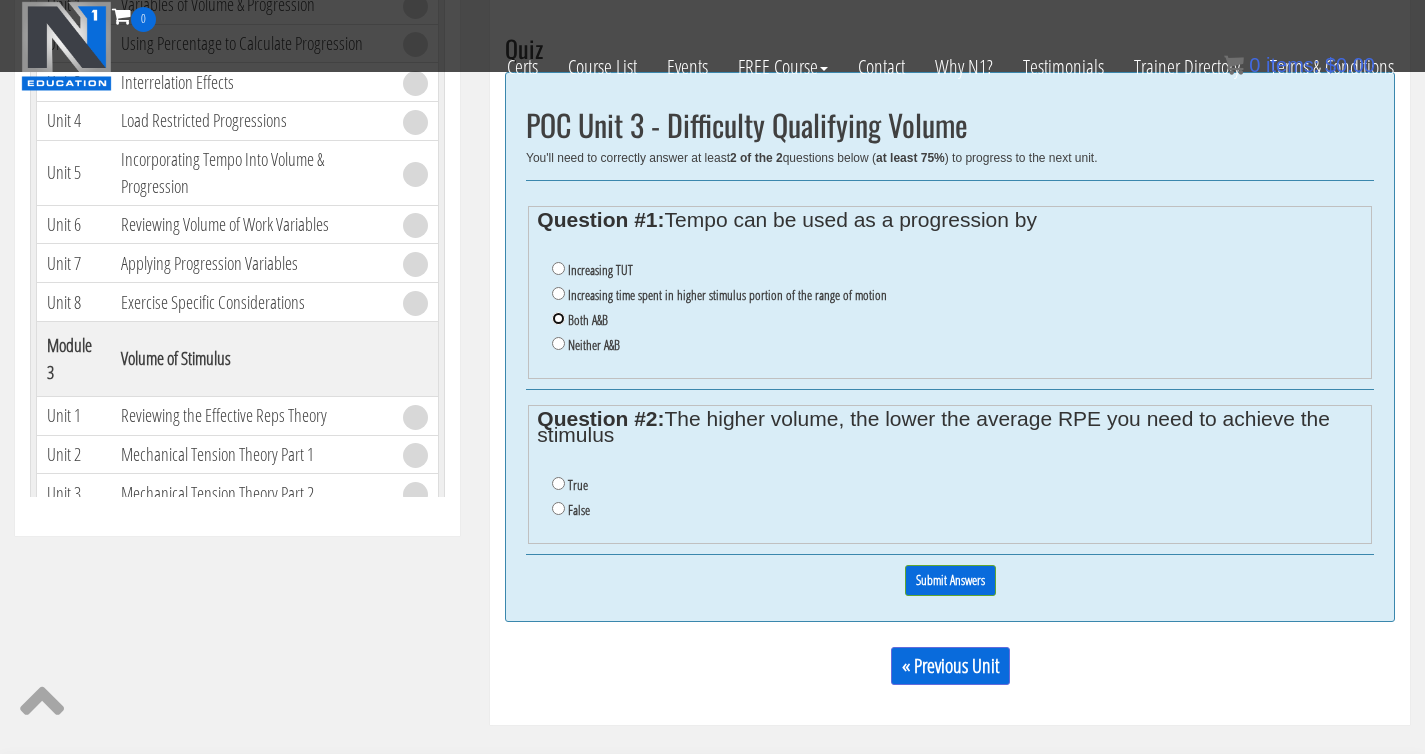click on "Both A&B" at bounding box center [558, 318] 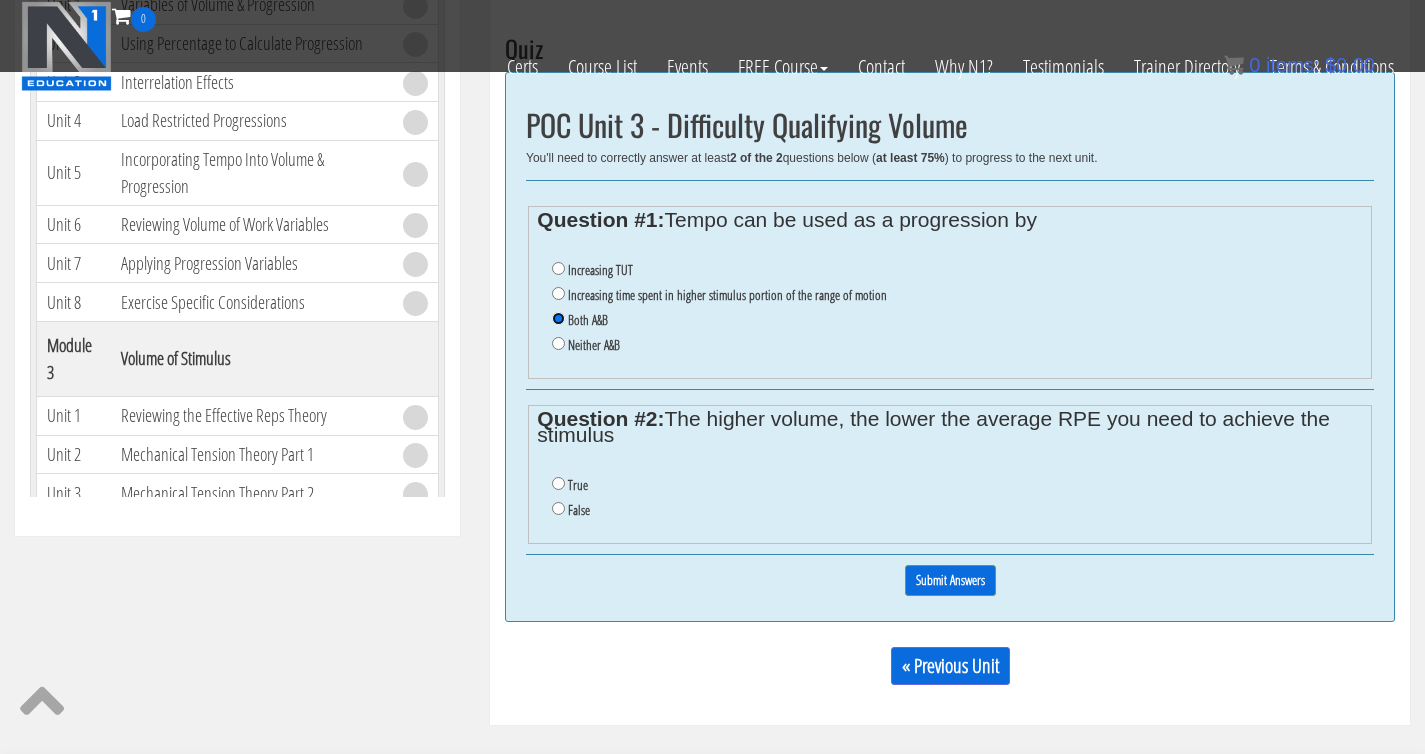 scroll, scrollTop: 730, scrollLeft: 0, axis: vertical 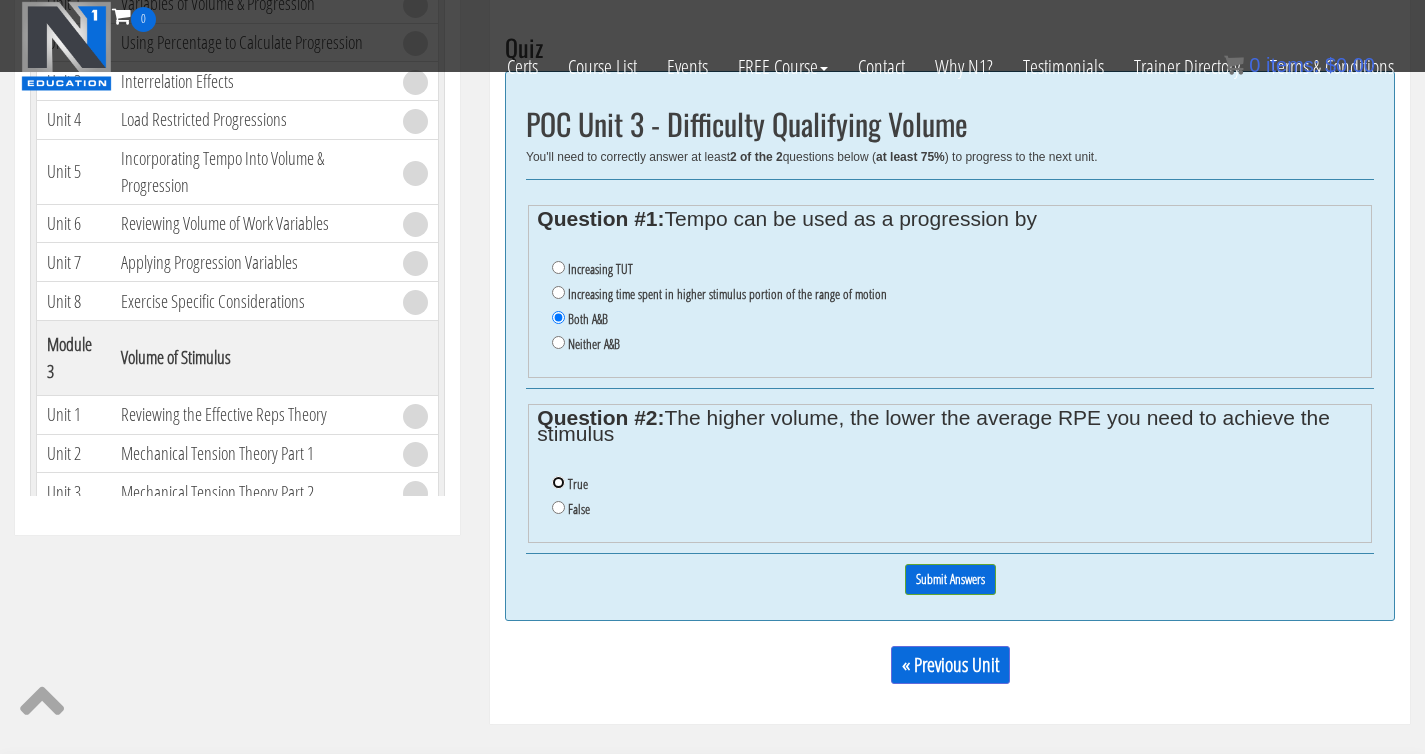 click on "True" at bounding box center [558, 482] 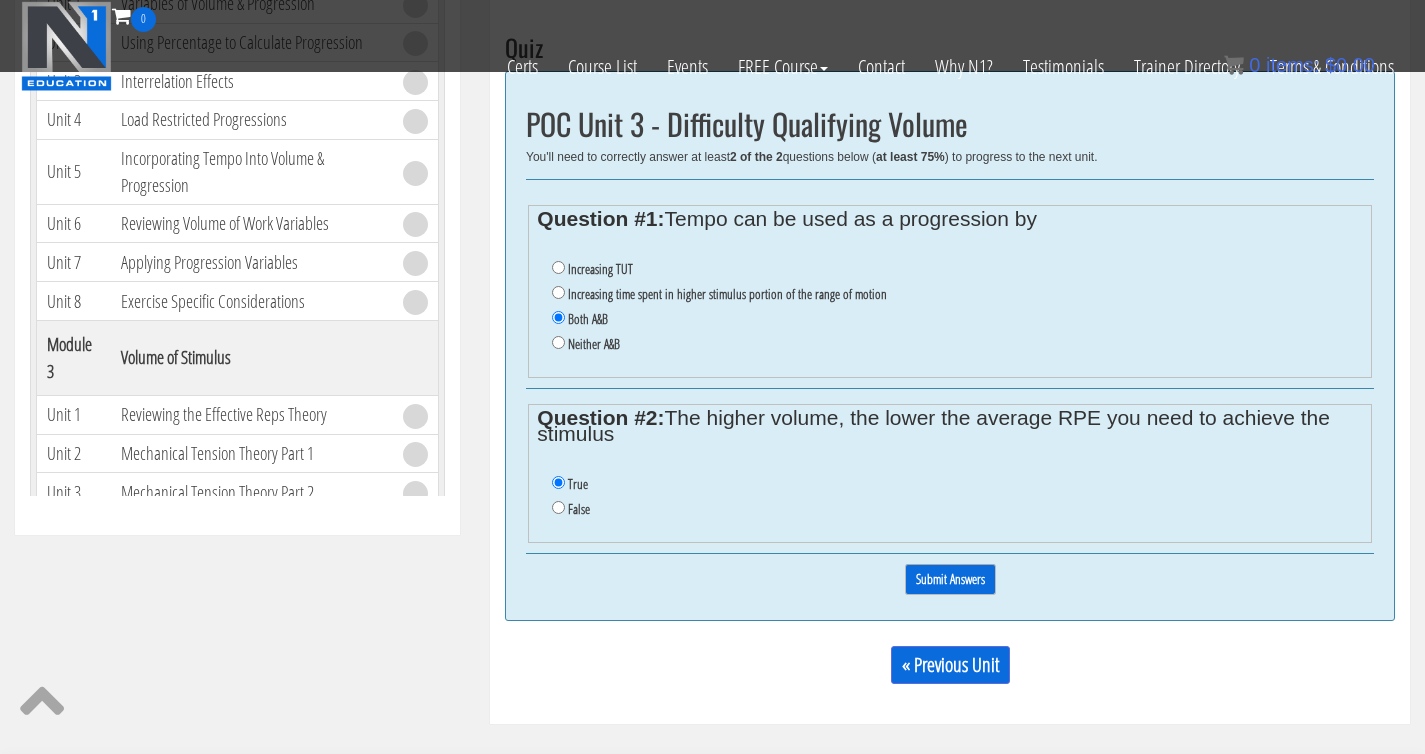 click on "Submit Answers" at bounding box center [950, 579] 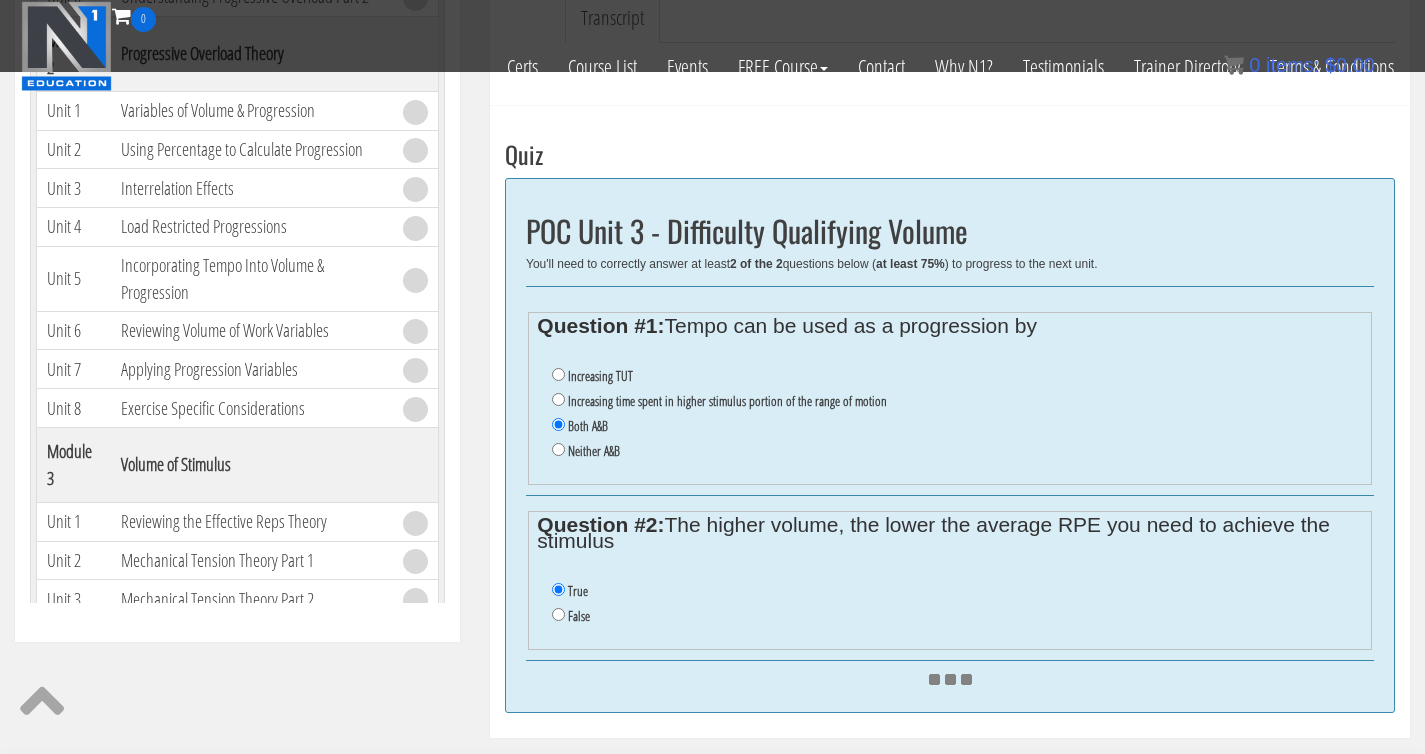 scroll, scrollTop: 620, scrollLeft: 0, axis: vertical 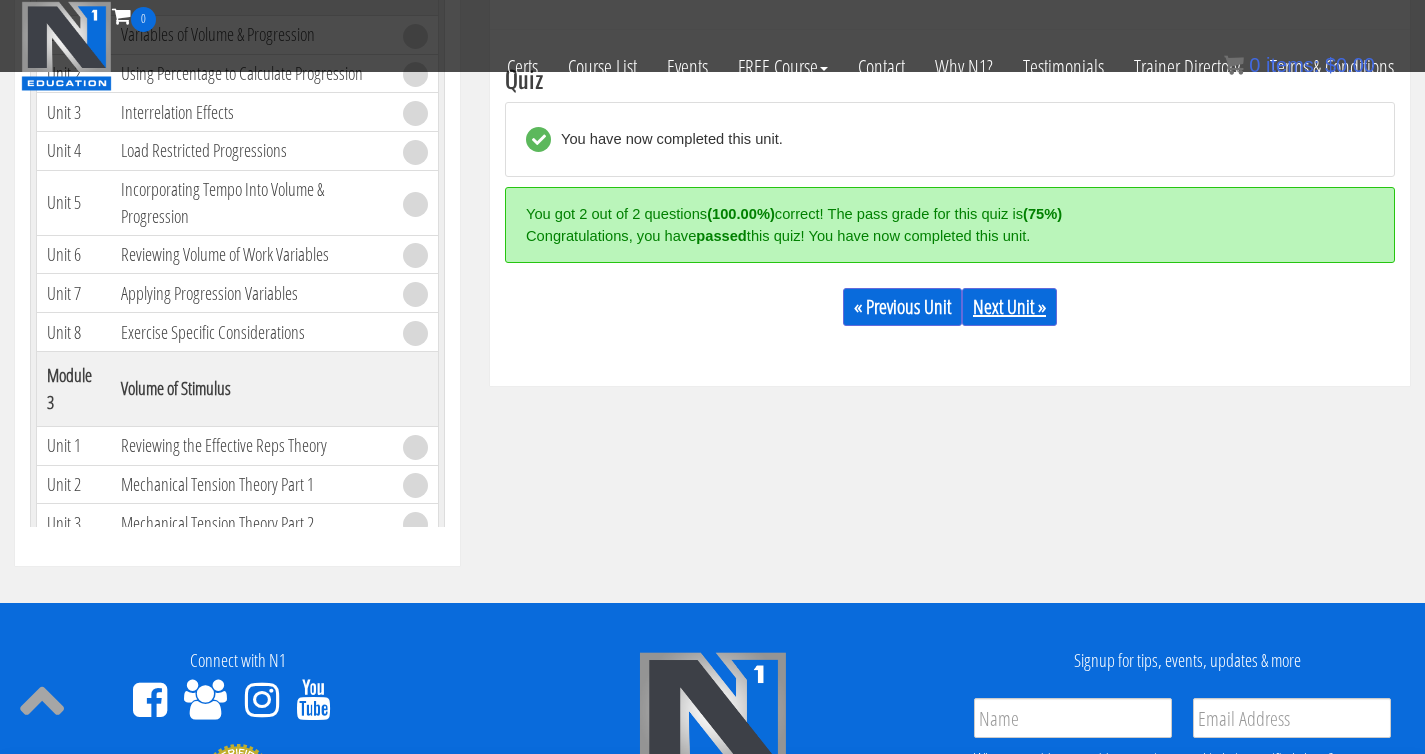 click on "Next Unit »" at bounding box center (1009, 307) 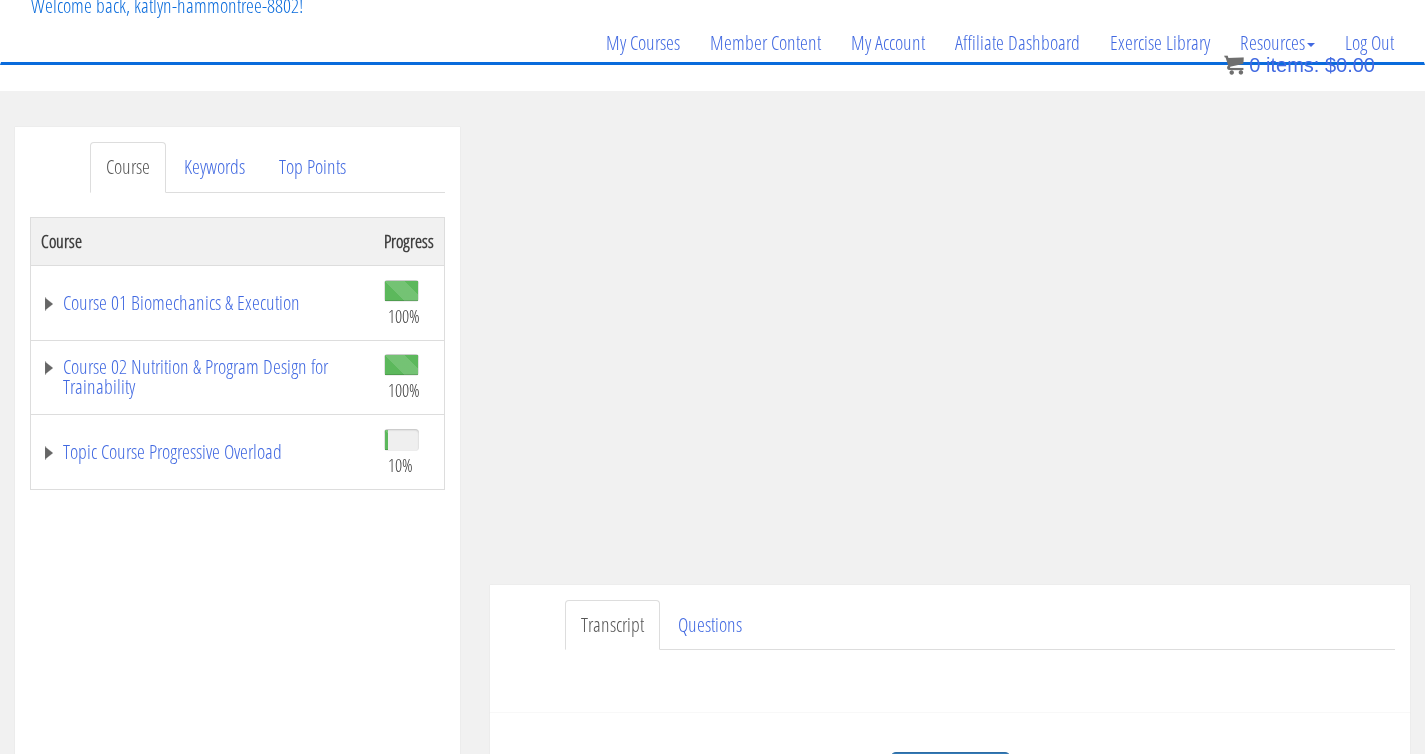 scroll, scrollTop: 139, scrollLeft: 0, axis: vertical 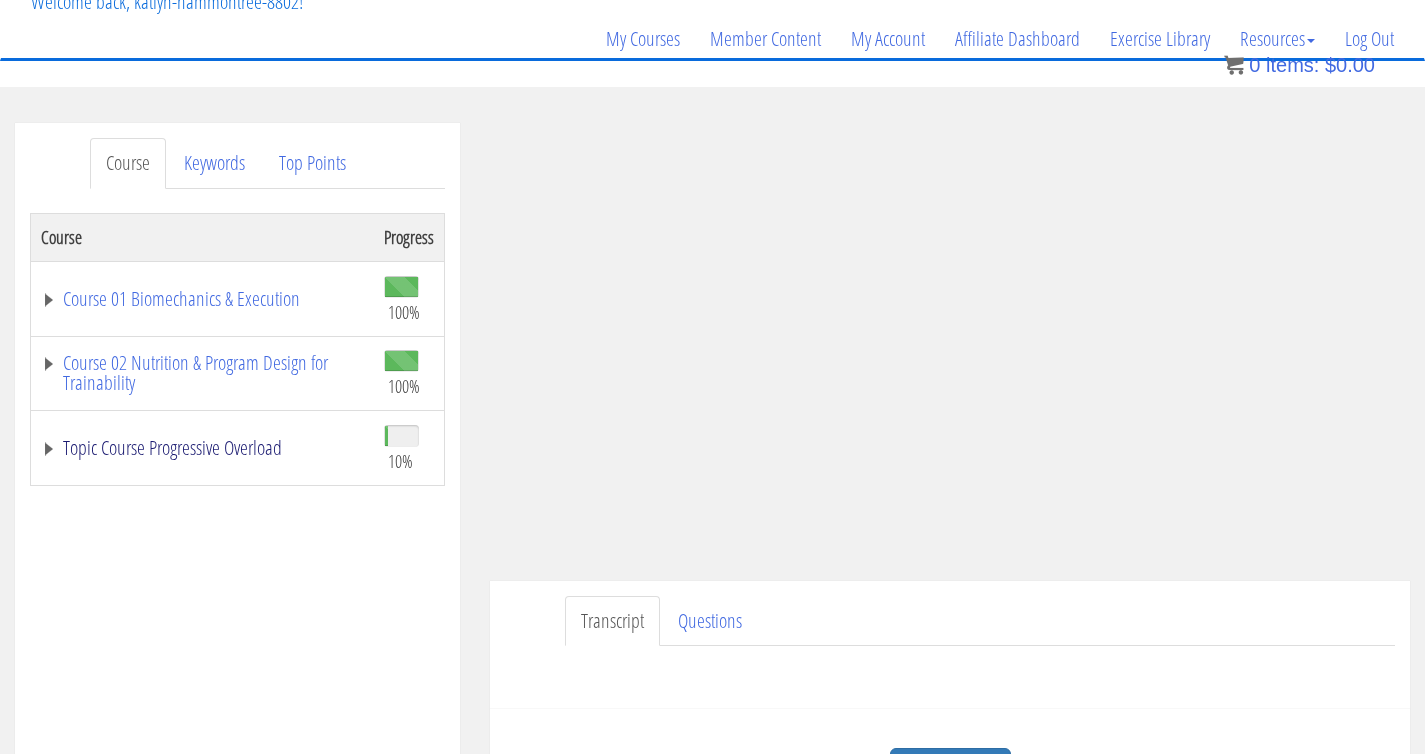 click on "Topic Course Progressive Overload" at bounding box center (202, 448) 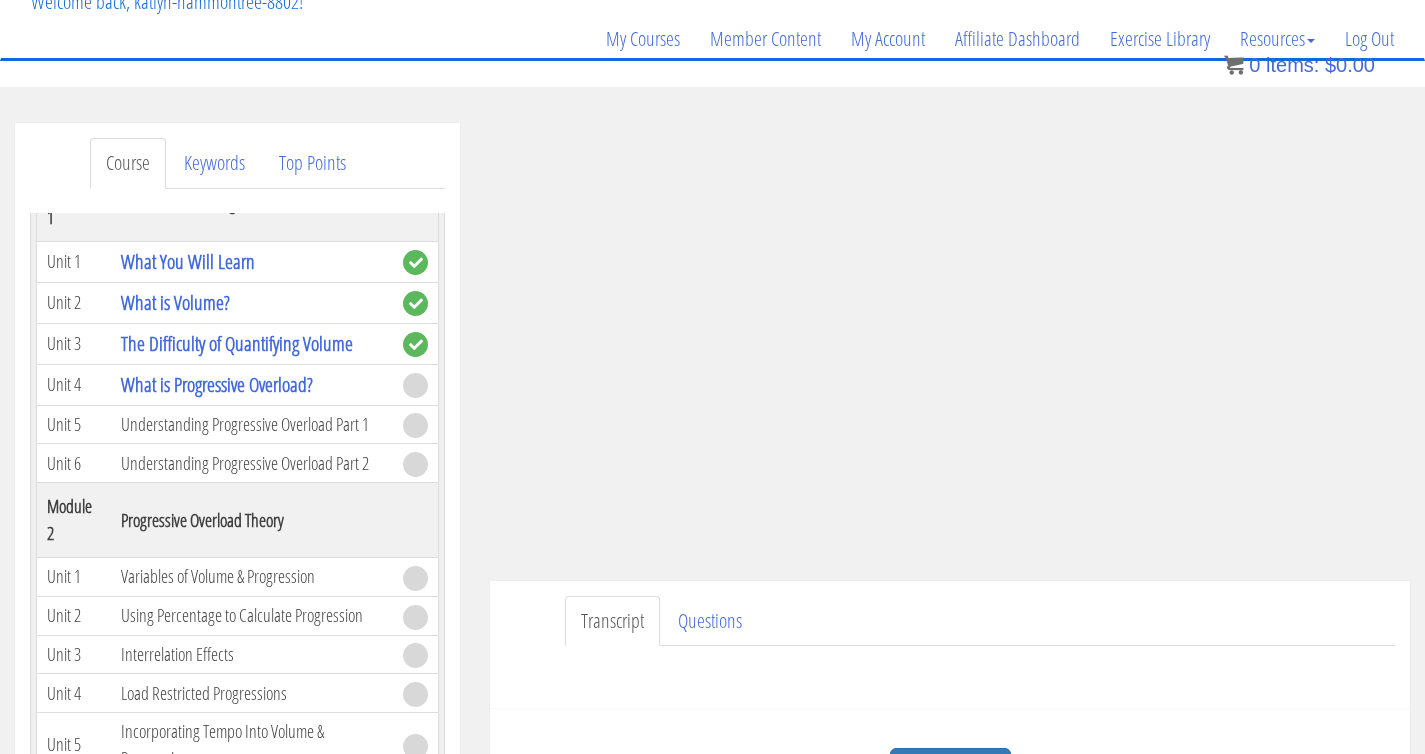 scroll, scrollTop: 288, scrollLeft: 0, axis: vertical 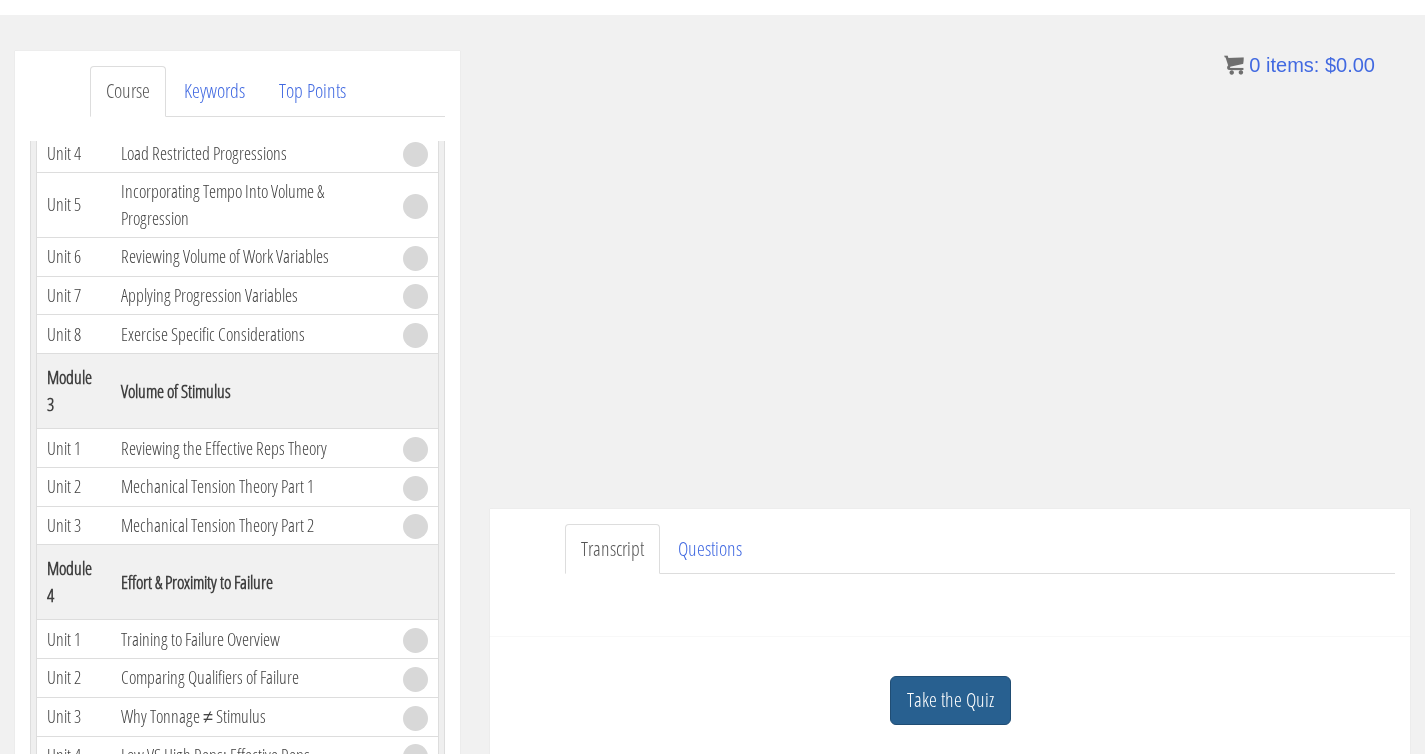 click on "Take the Quiz" at bounding box center [950, 700] 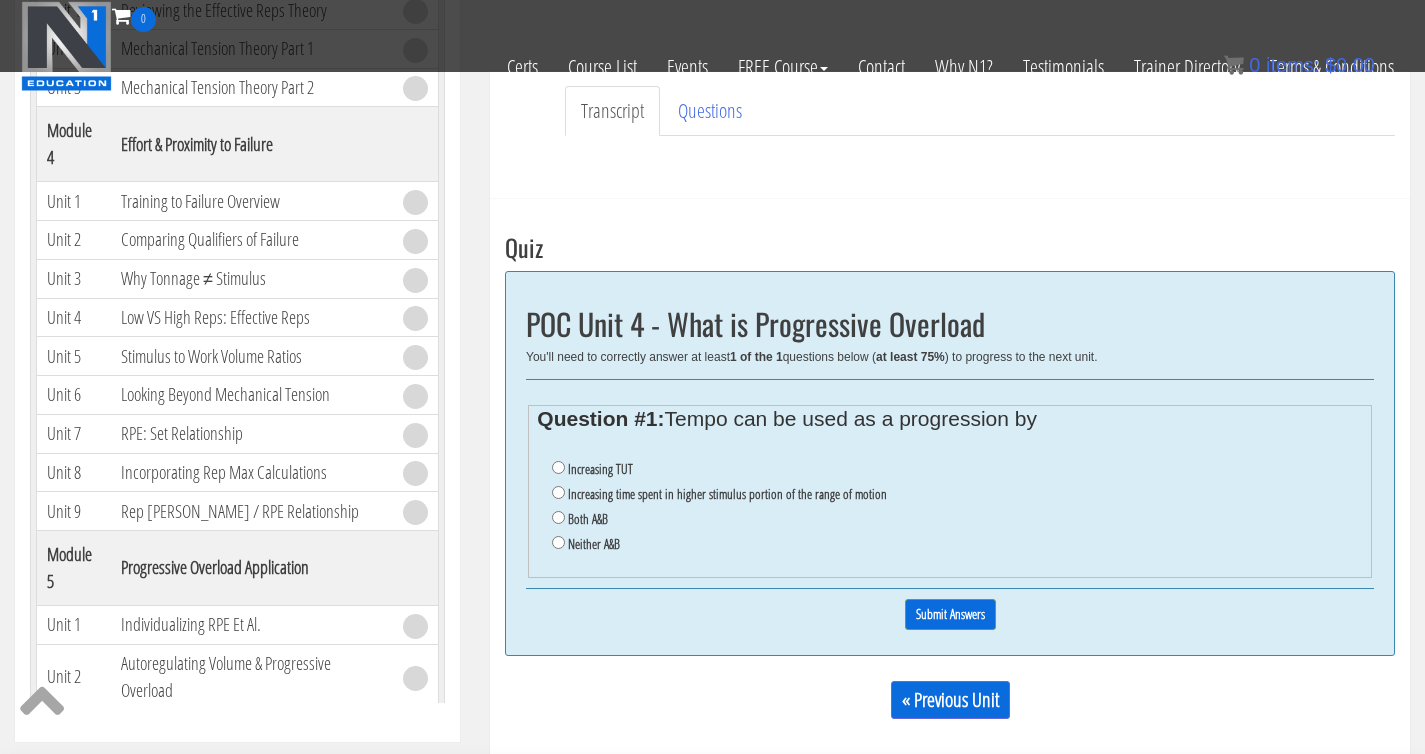 scroll, scrollTop: 533, scrollLeft: 0, axis: vertical 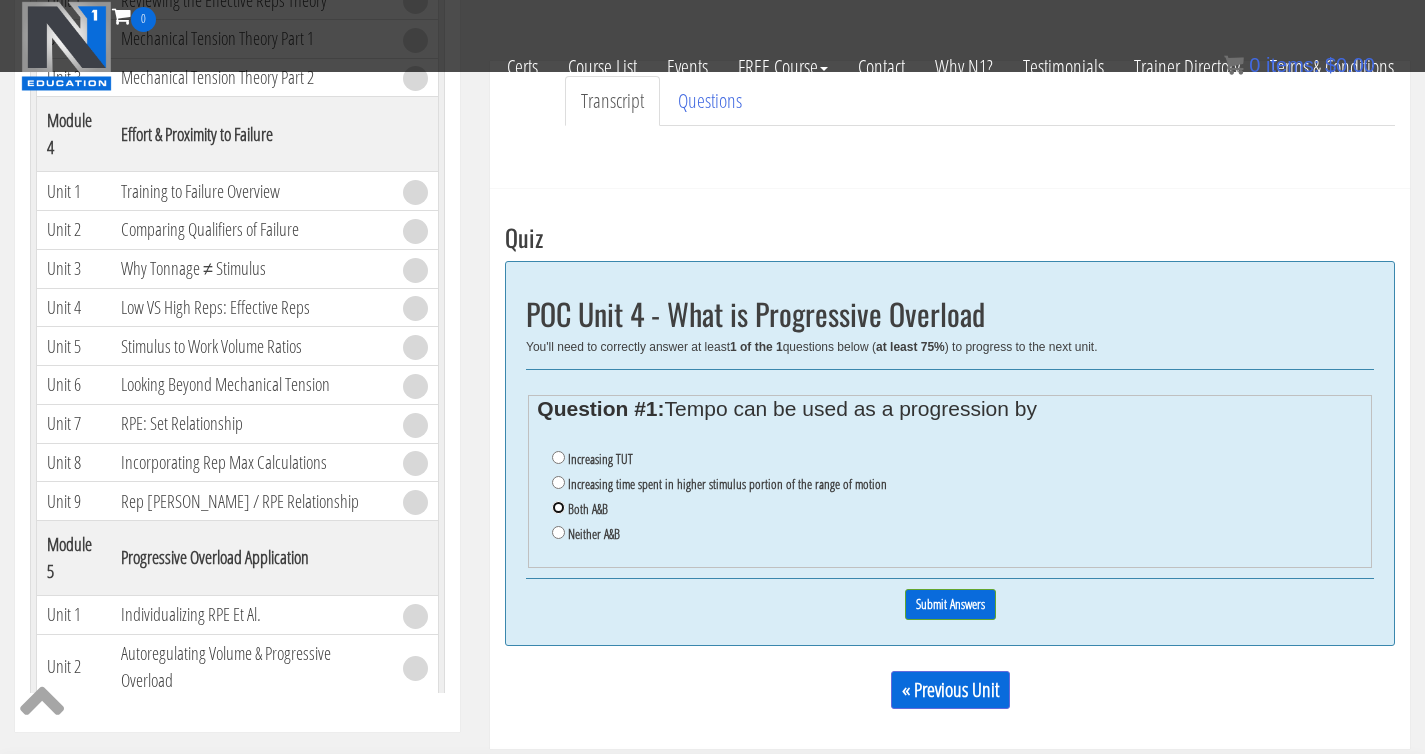 click on "Both A&B" at bounding box center [558, 507] 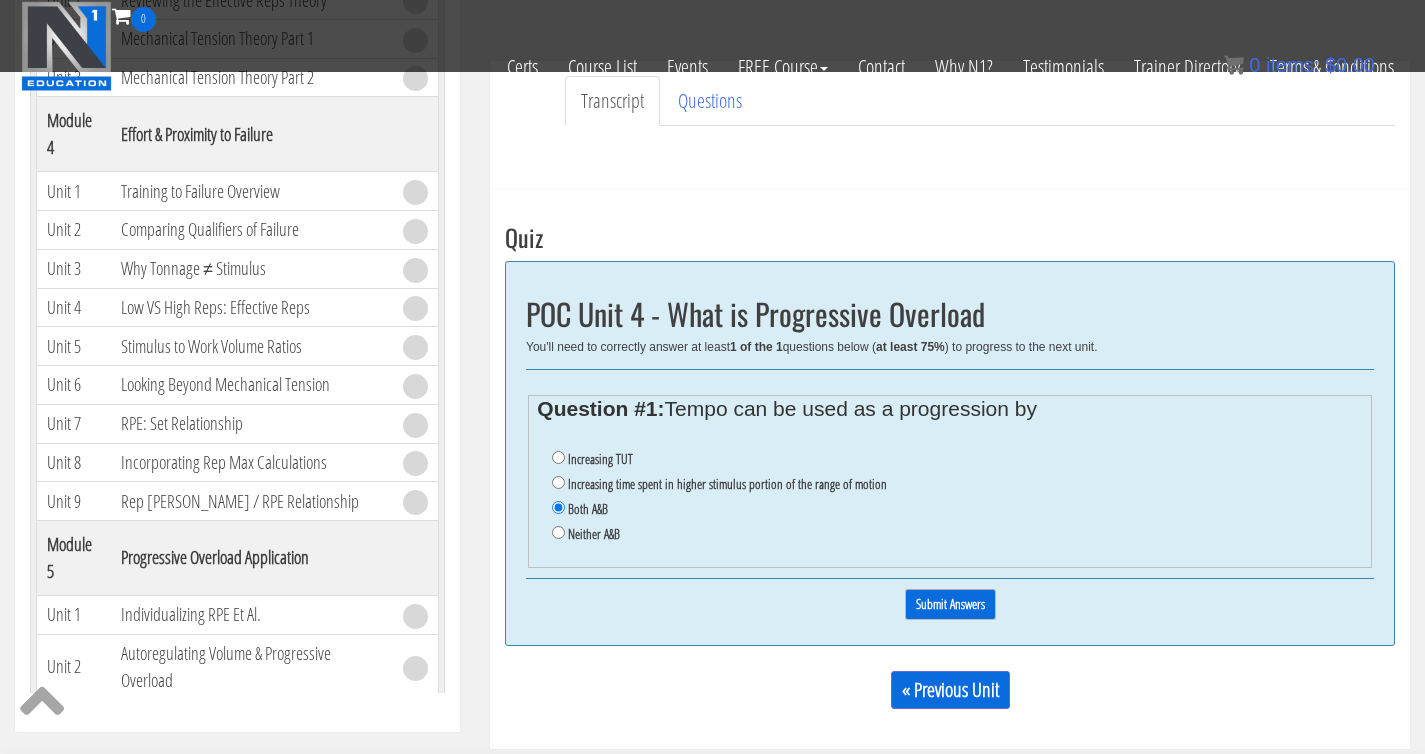 click on "Submit Answers" at bounding box center [950, 604] 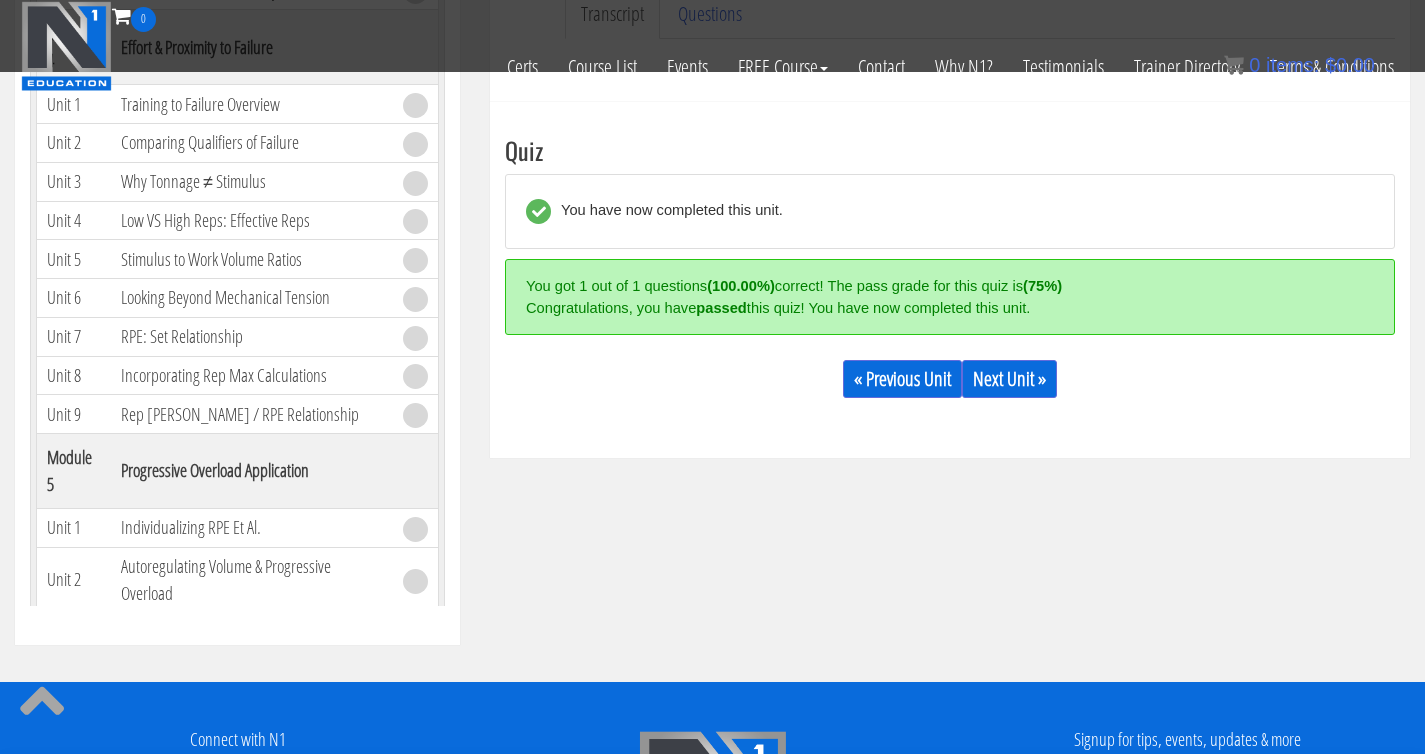 scroll, scrollTop: 693, scrollLeft: 0, axis: vertical 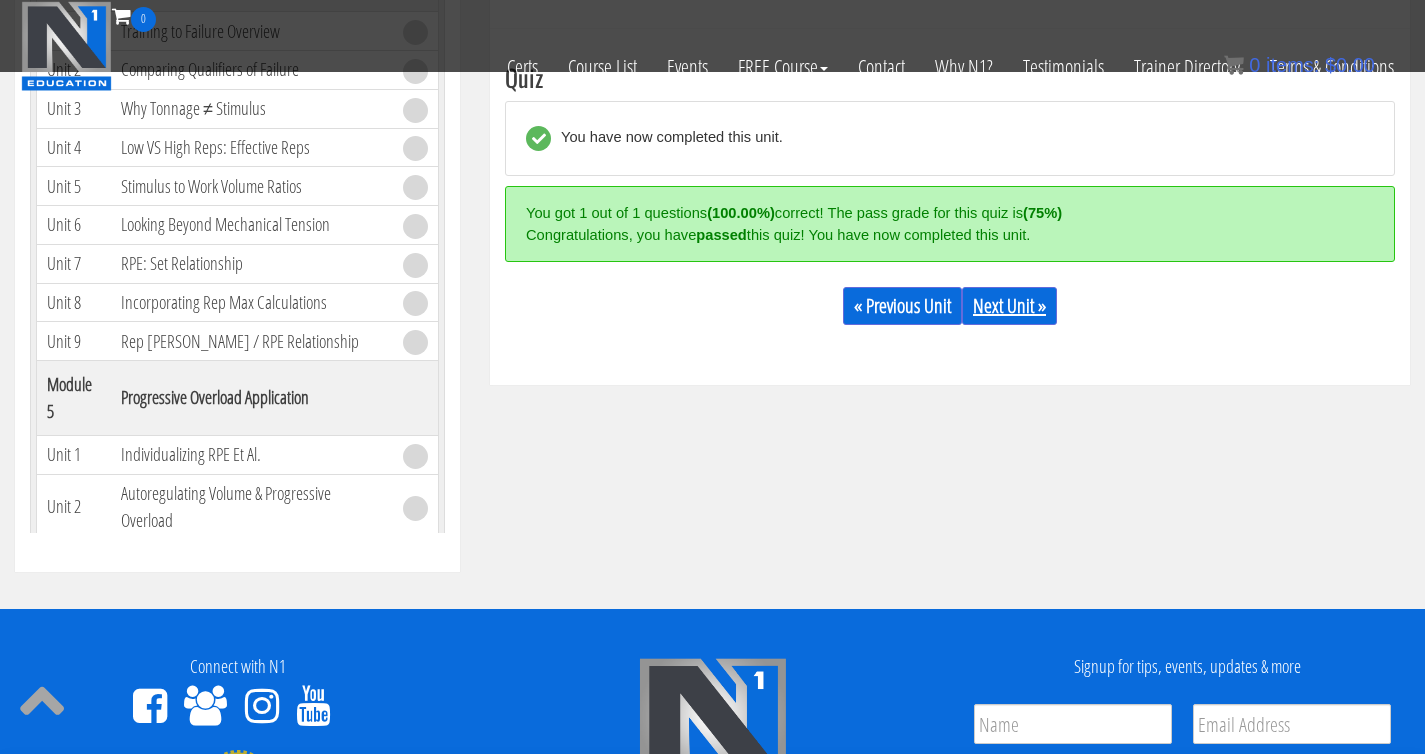 click on "Next Unit »" at bounding box center (1009, 306) 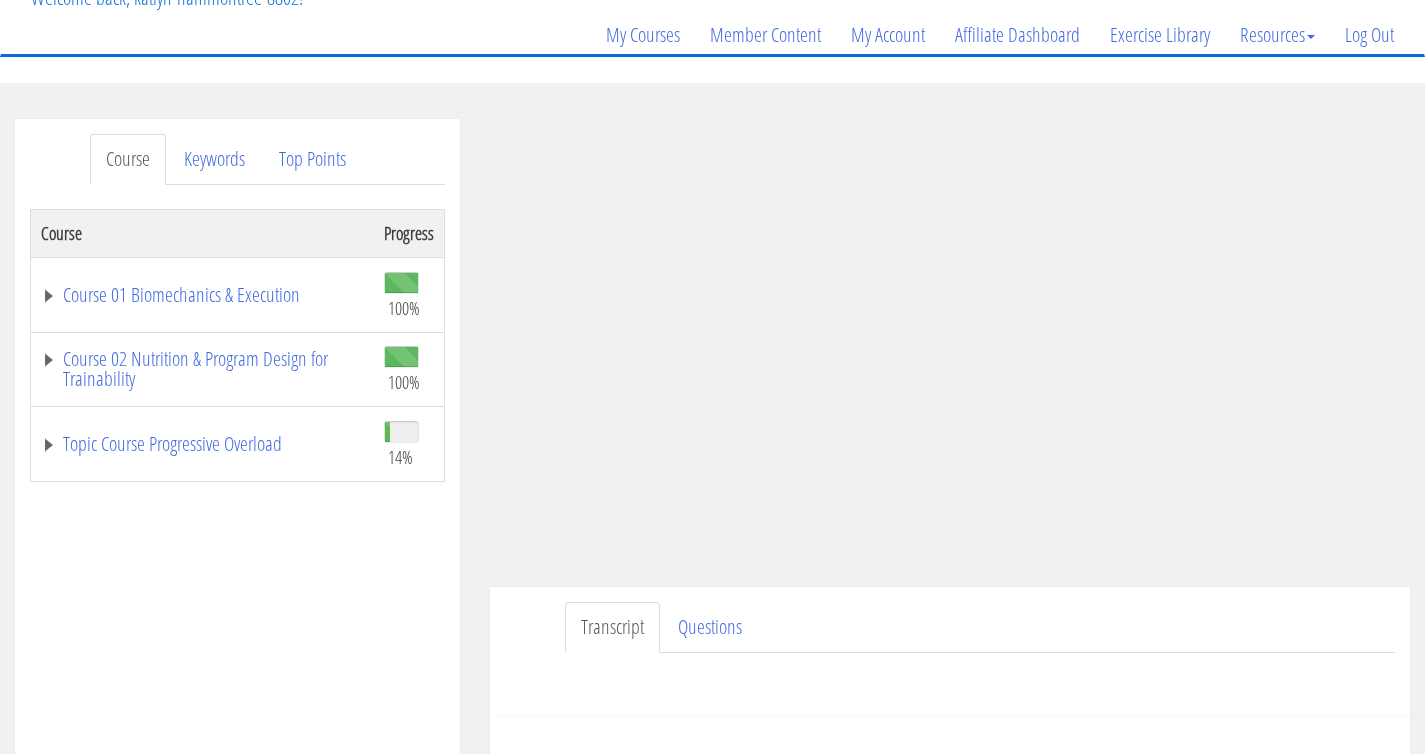 scroll, scrollTop: 151, scrollLeft: 0, axis: vertical 